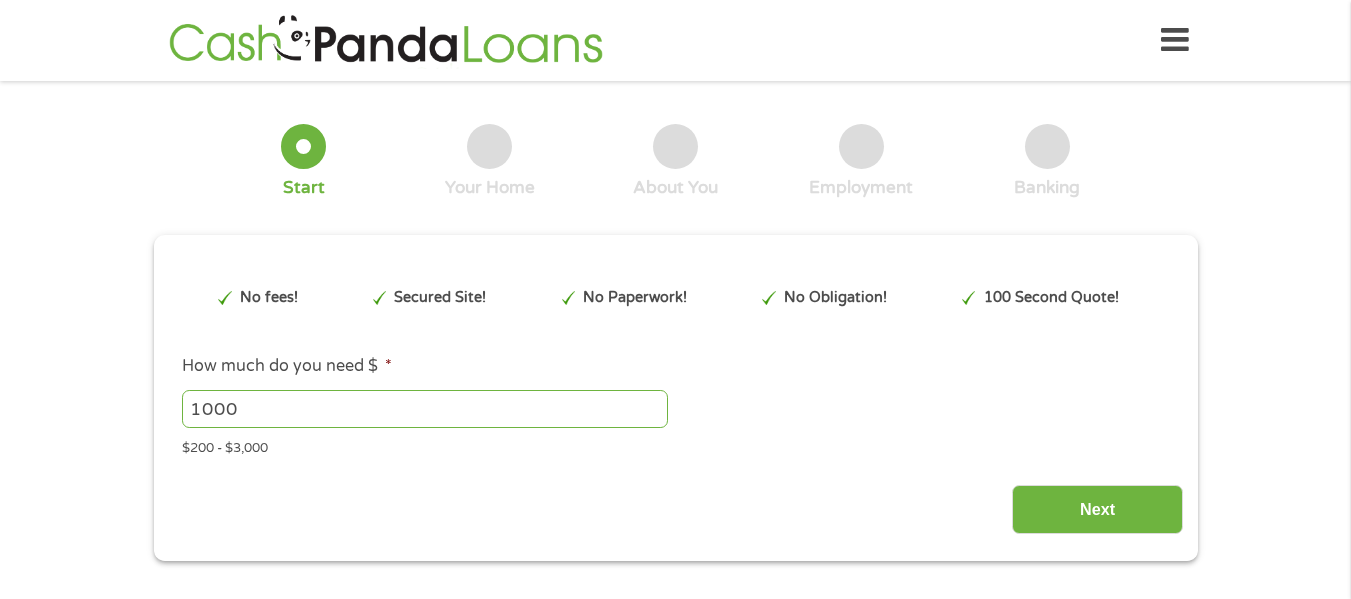 scroll, scrollTop: 0, scrollLeft: 0, axis: both 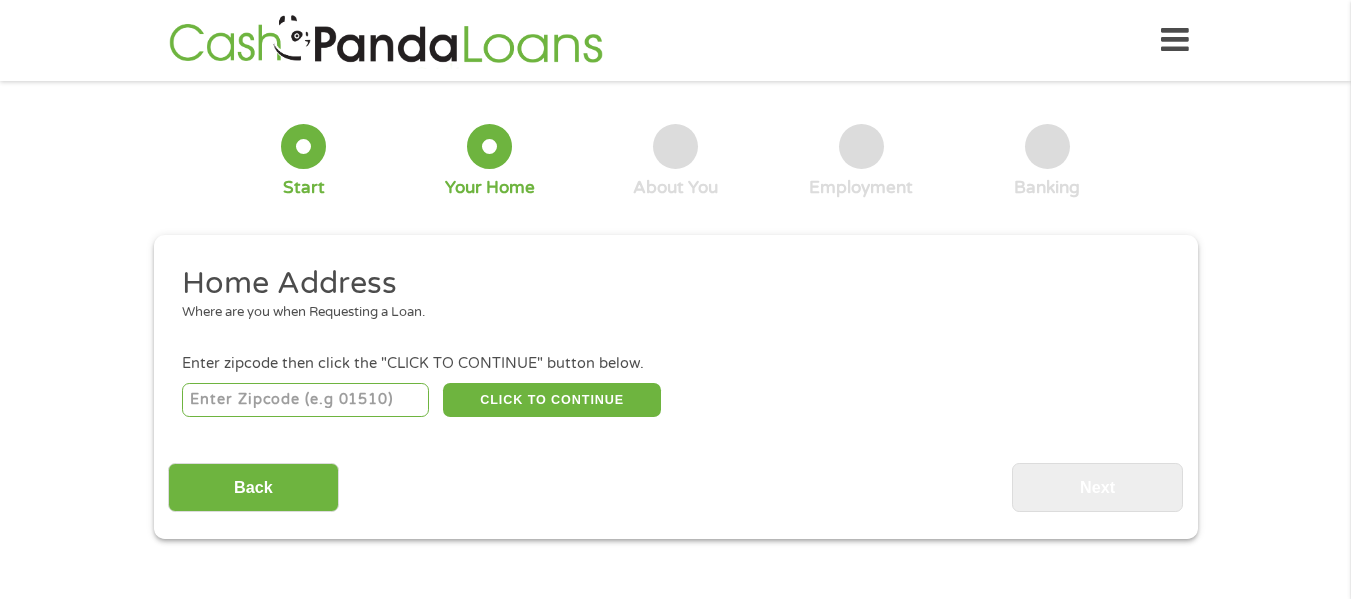 click at bounding box center (305, 400) 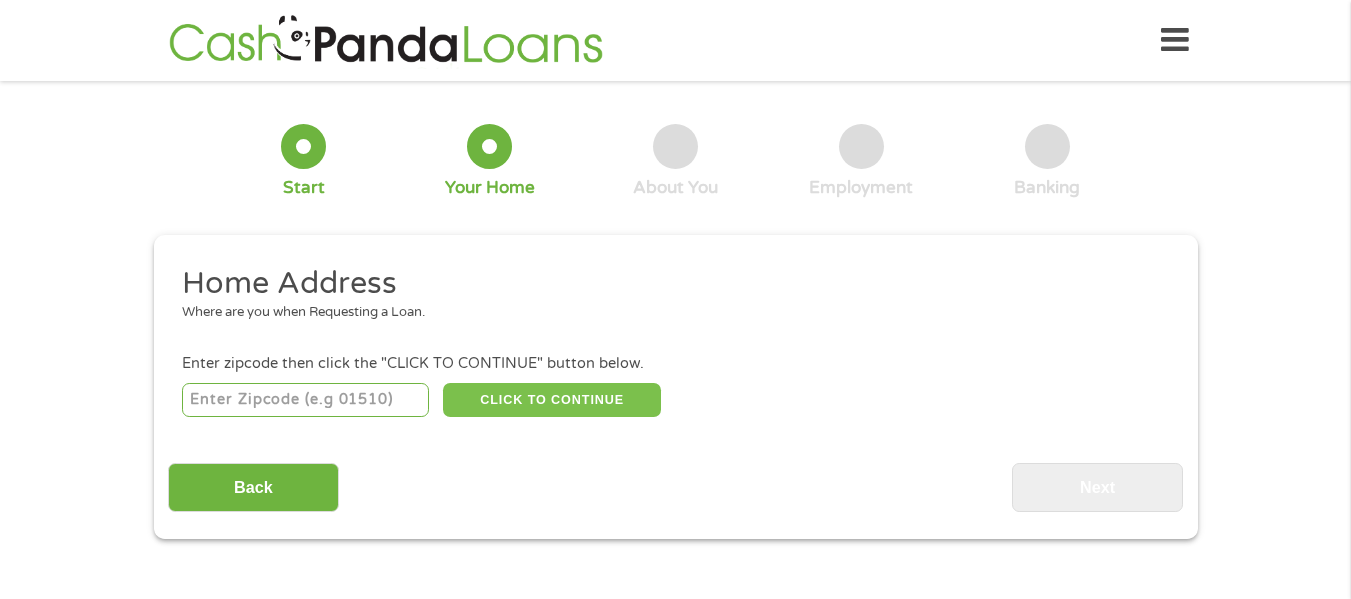 click on "CLICK TO CONTINUE" at bounding box center [552, 400] 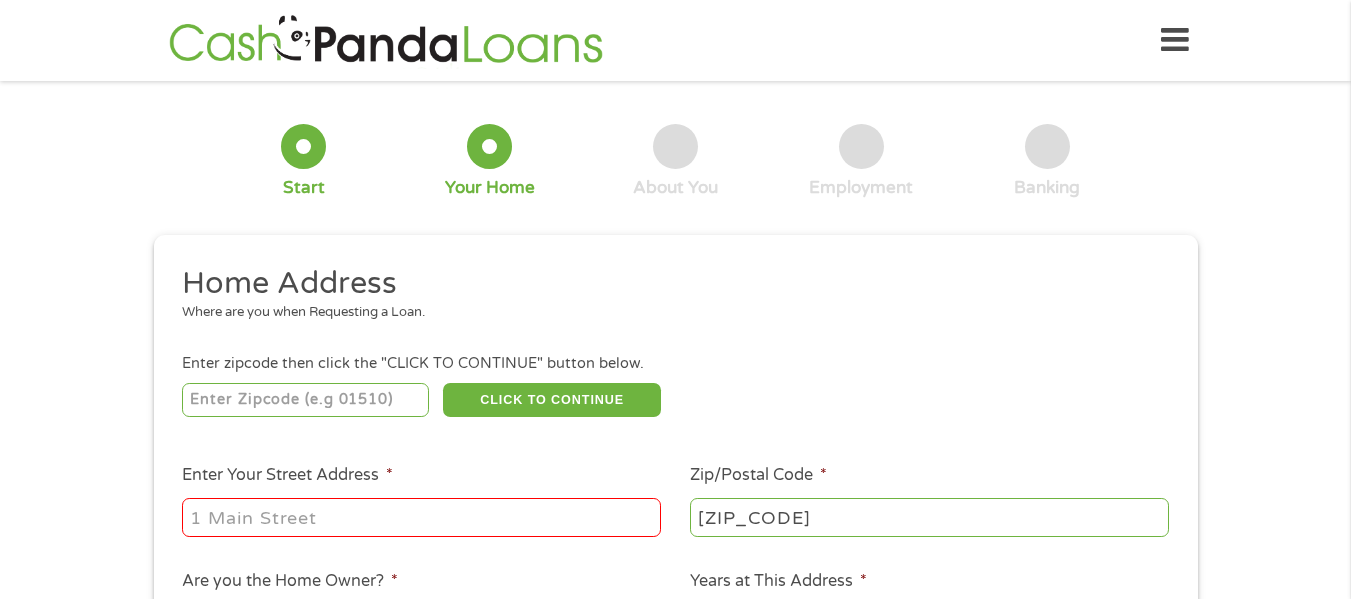 click on "Enter Your Street Address *" at bounding box center [421, 517] 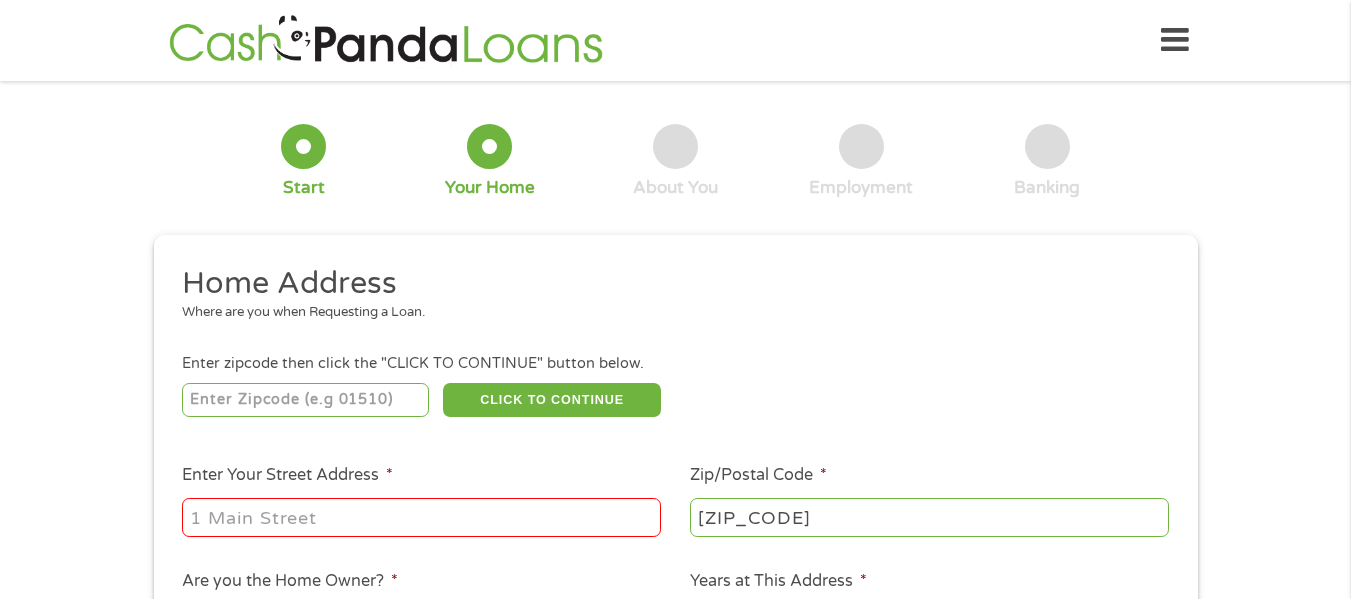type on "[NUMBER] [STREET]" 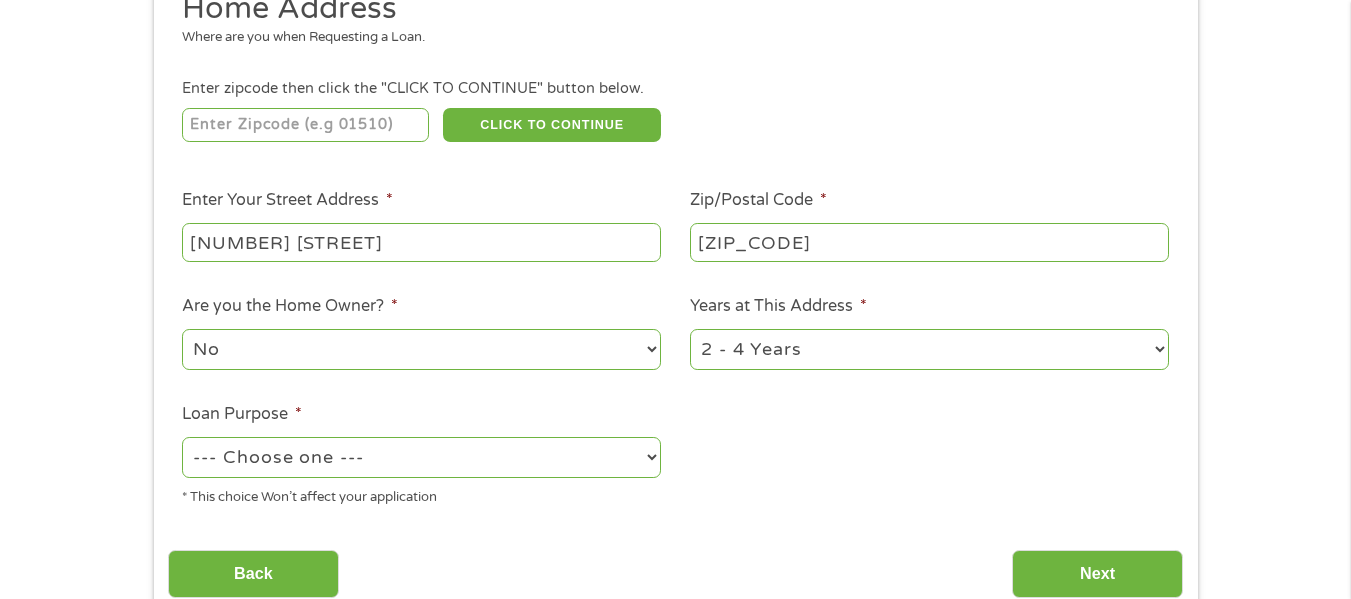 scroll, scrollTop: 477, scrollLeft: 0, axis: vertical 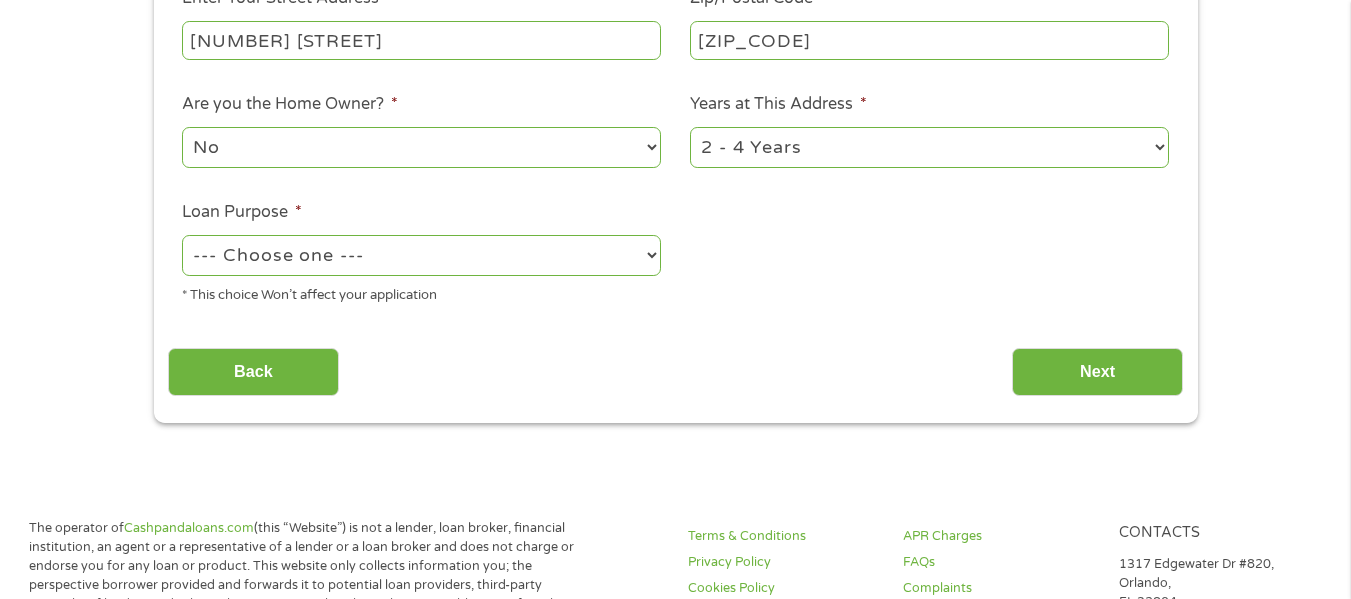 click on "1 Year or less 1 - 2 Years 2 - 4 Years Over 4 Years" at bounding box center [929, 147] 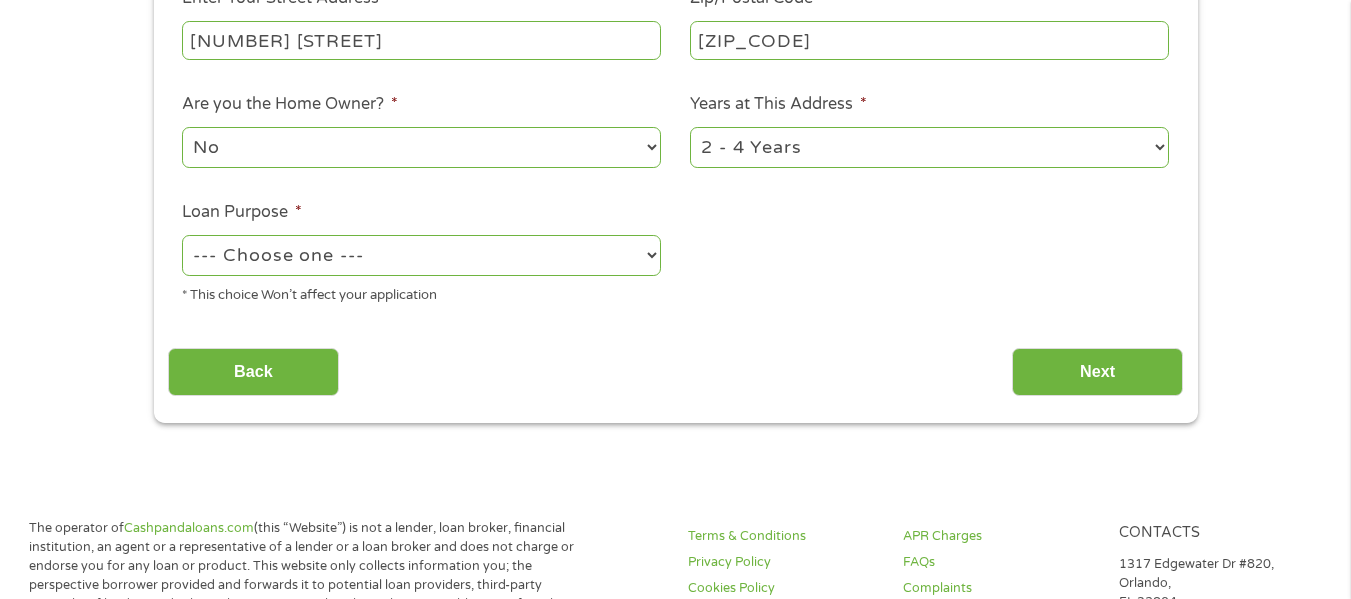 select on "60months" 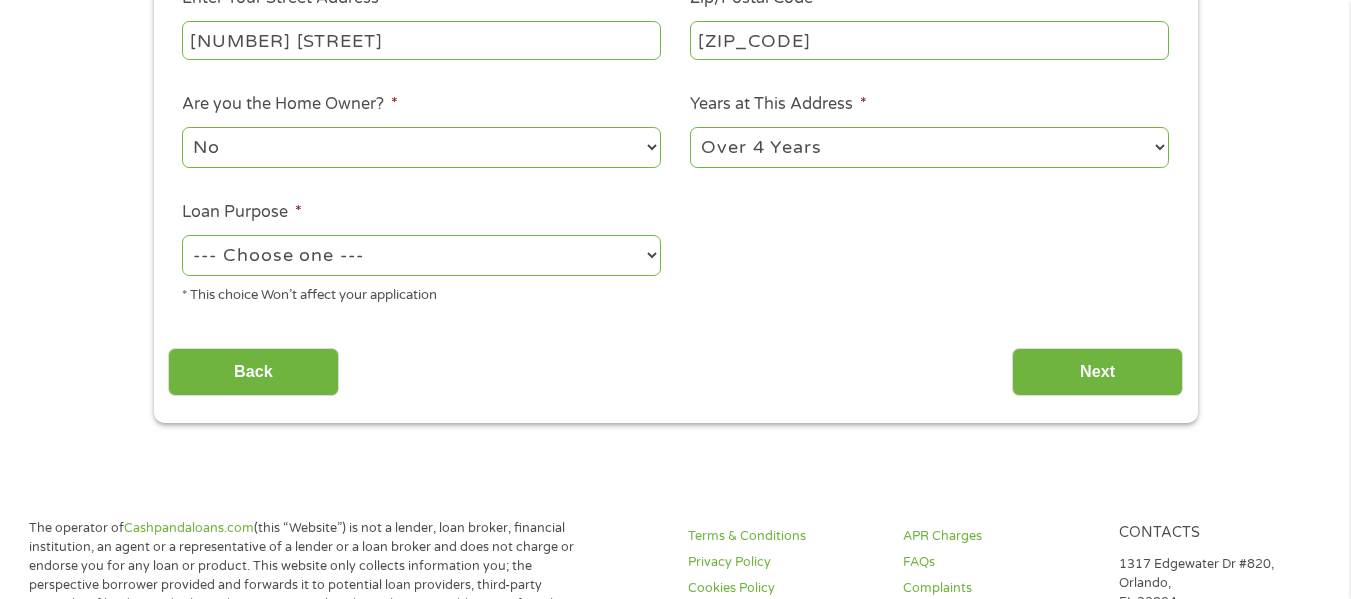 click on "1 Year or less 1 - 2 Years 2 - 4 Years Over 4 Years" at bounding box center (929, 147) 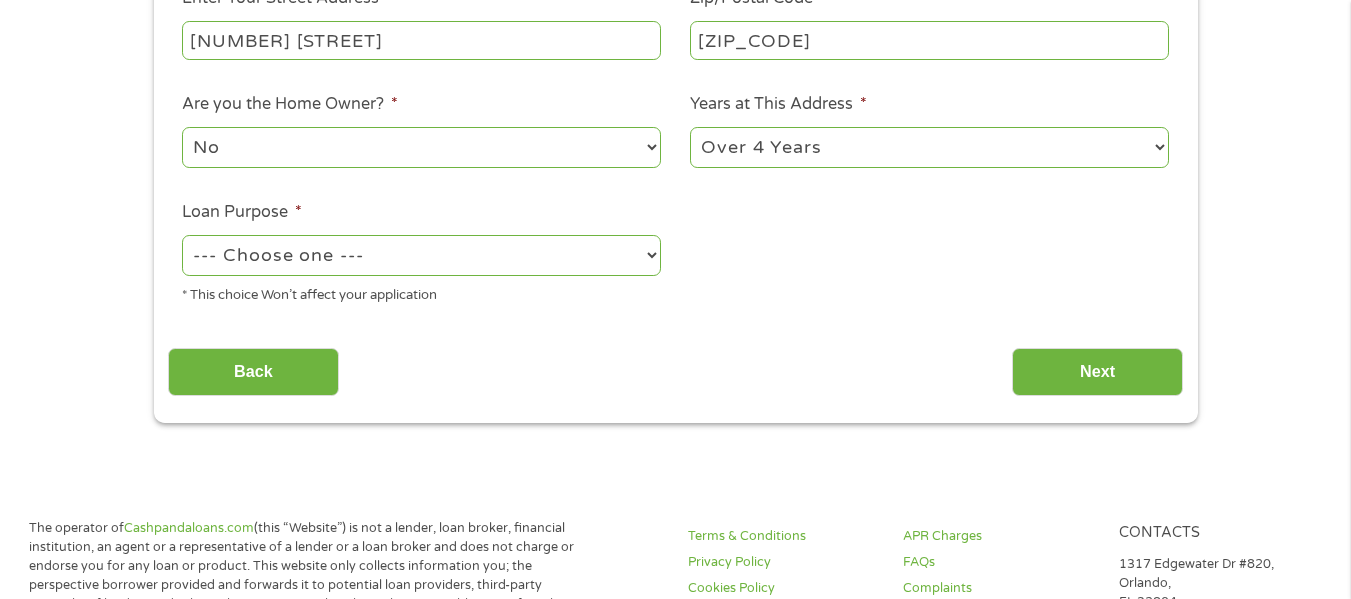 click on "--- Choose one --- Pay Bills Debt Consolidation Home Improvement Major Purchase Car Loan Short Term Cash Medical Expenses Other" at bounding box center (421, 255) 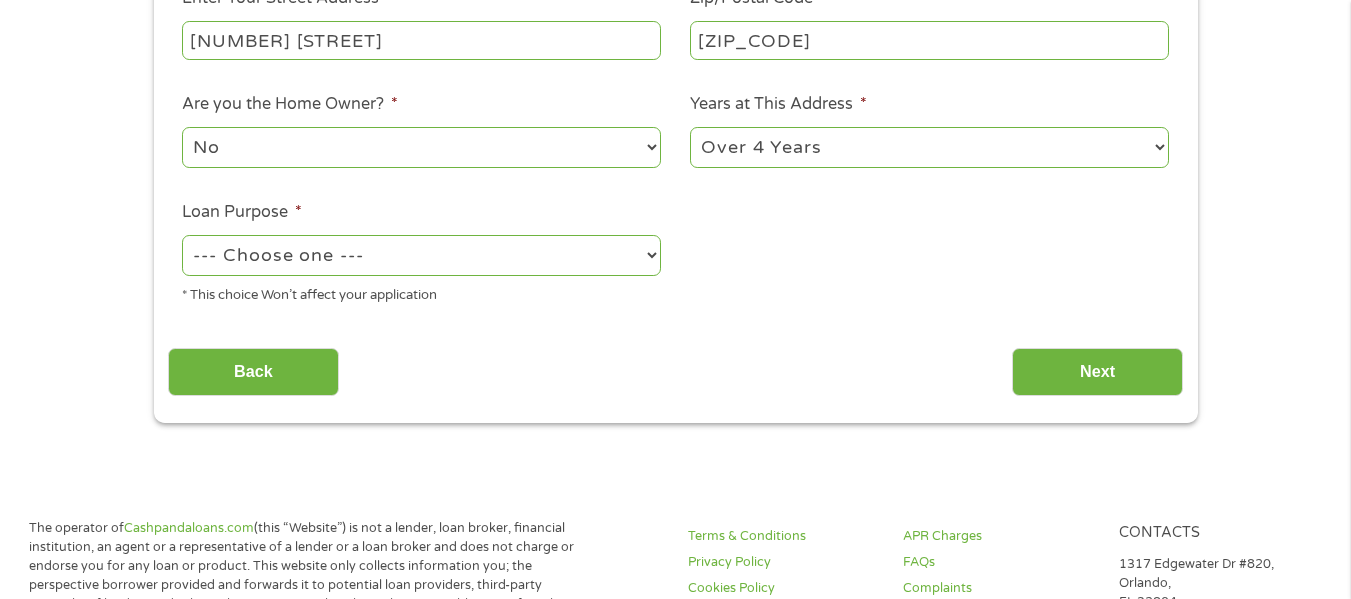 select on "shorttermcash" 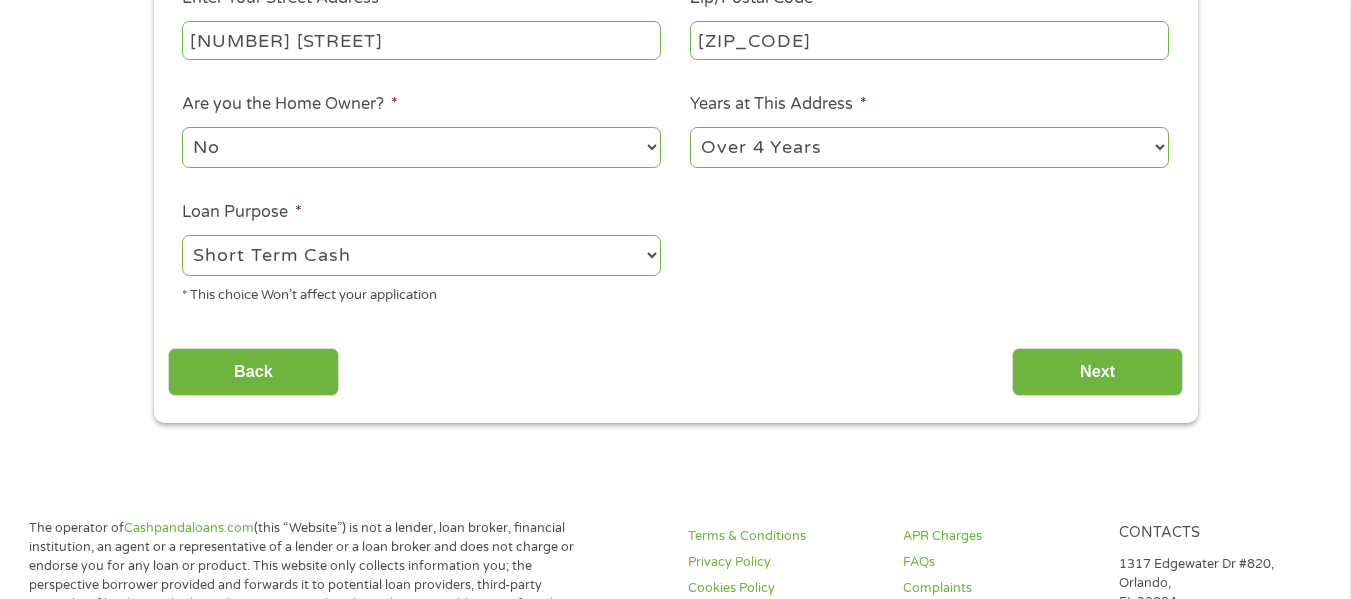 click on "--- Choose one --- Pay Bills Debt Consolidation Home Improvement Major Purchase Car Loan Short Term Cash Medical Expenses Other" at bounding box center [421, 255] 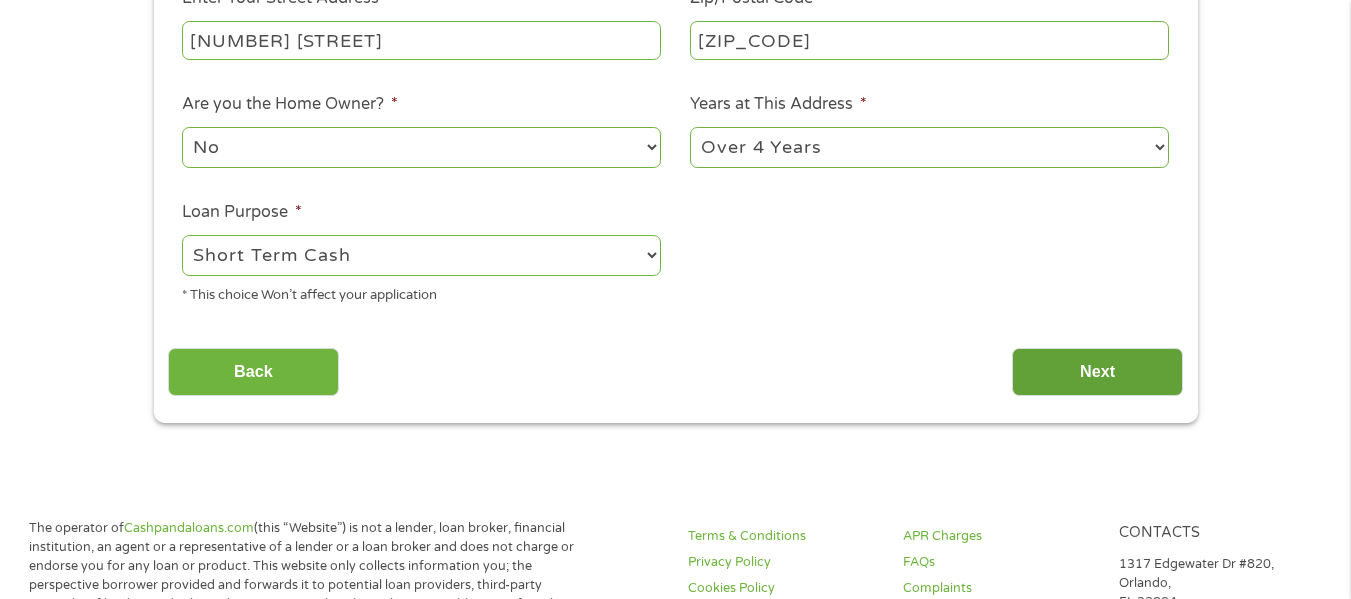 click on "Next" at bounding box center (1097, 372) 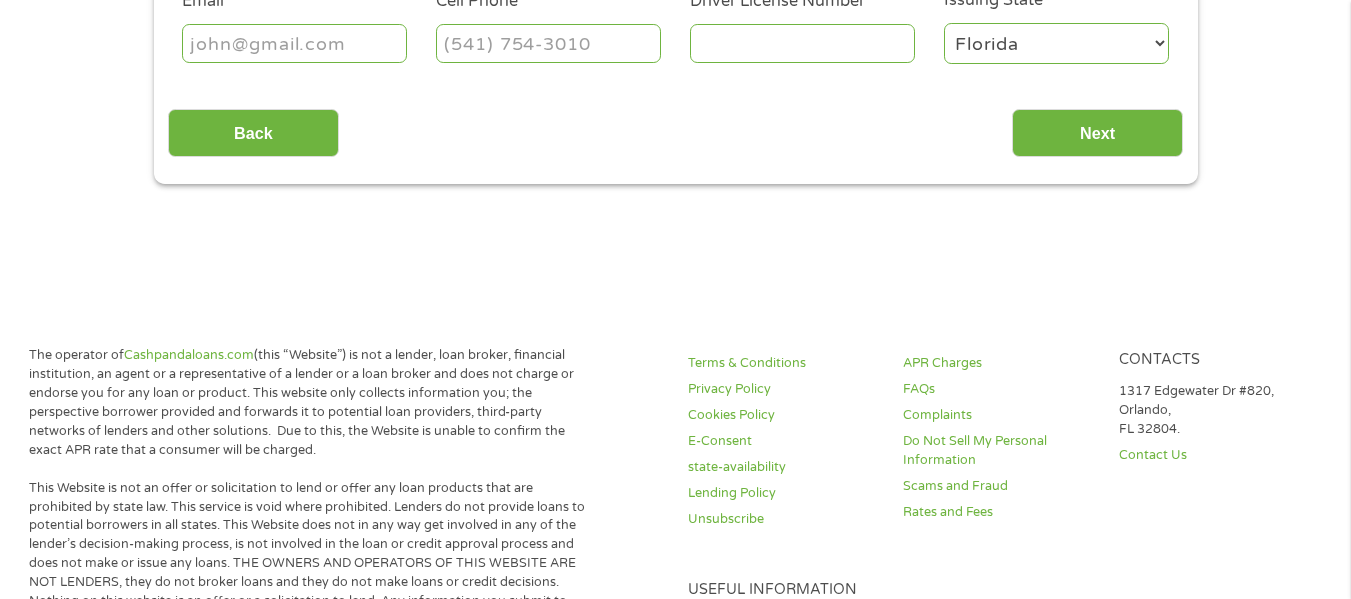 scroll, scrollTop: 8, scrollLeft: 8, axis: both 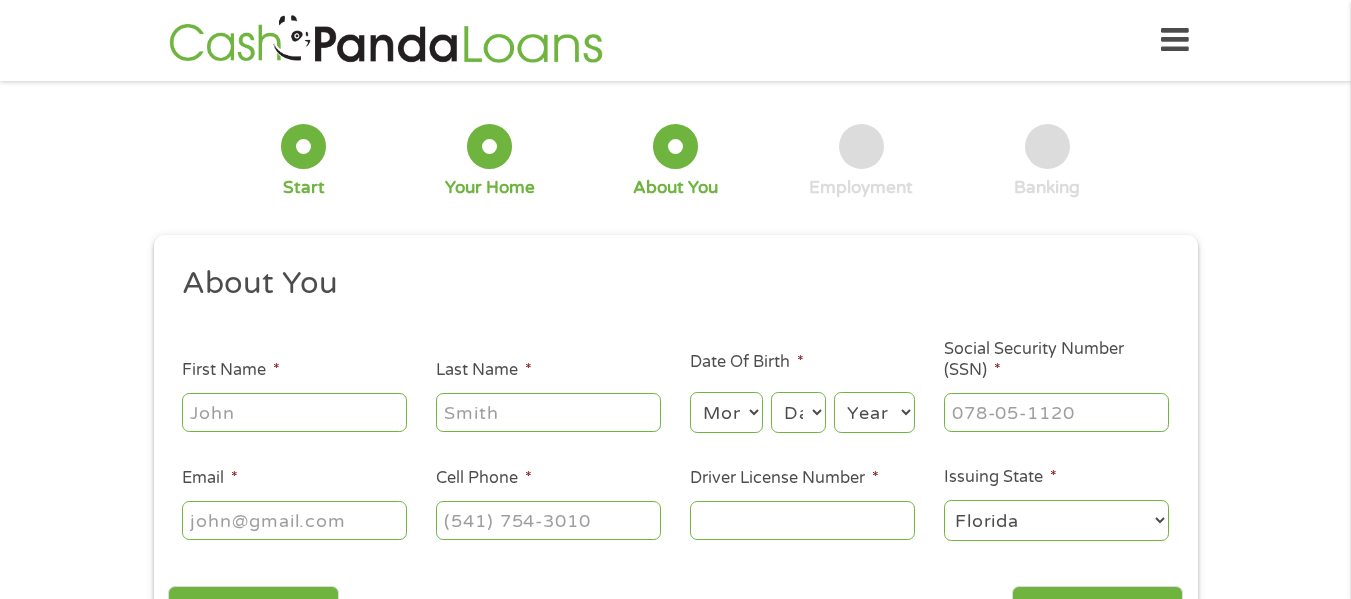 click on "First Name *" at bounding box center (294, 412) 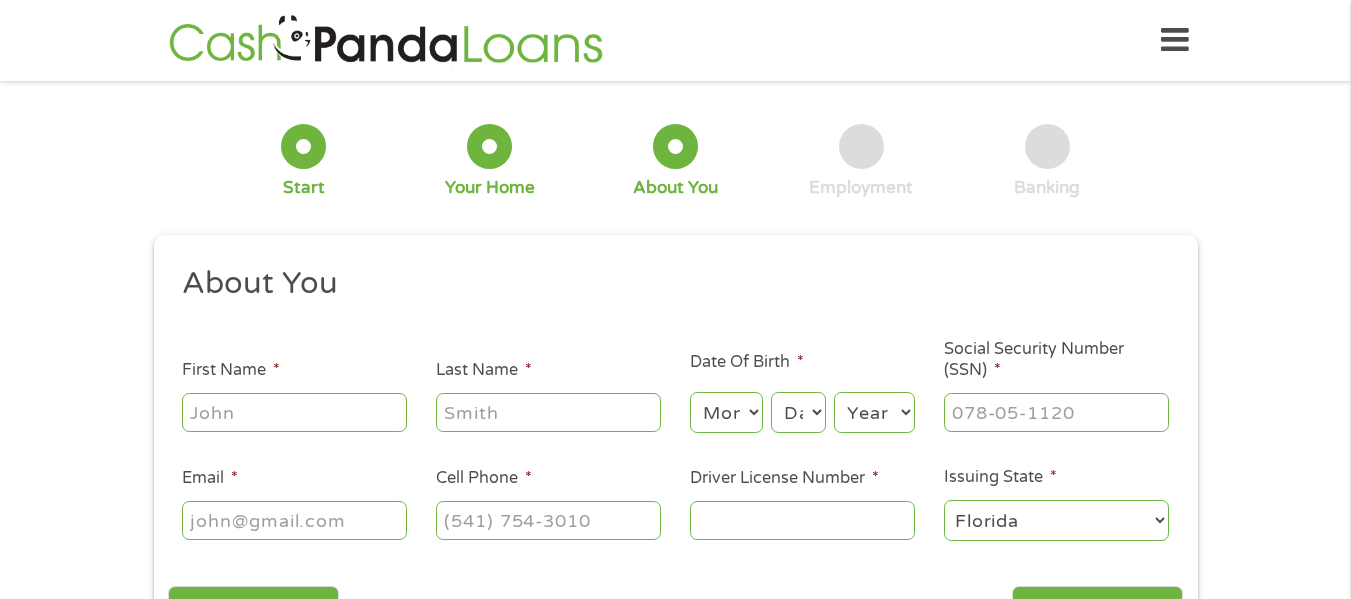 type on "[FIRST]" 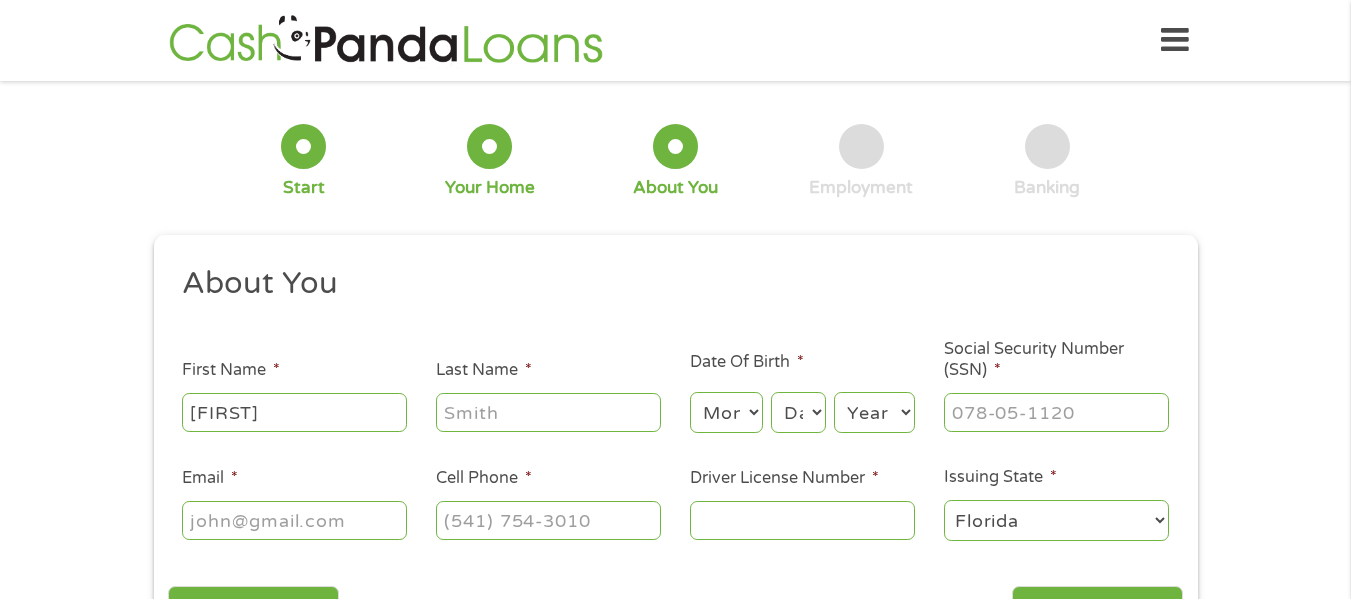 type on "Jackson" 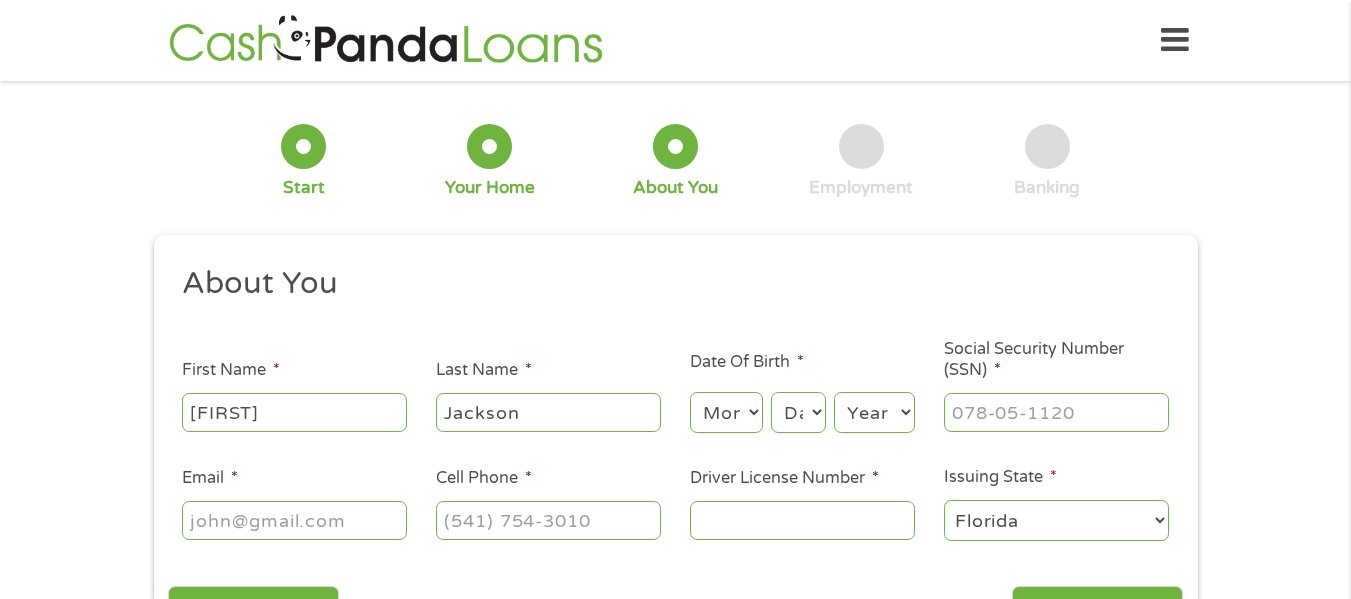 type on "[USERNAME]@[DOMAIN]" 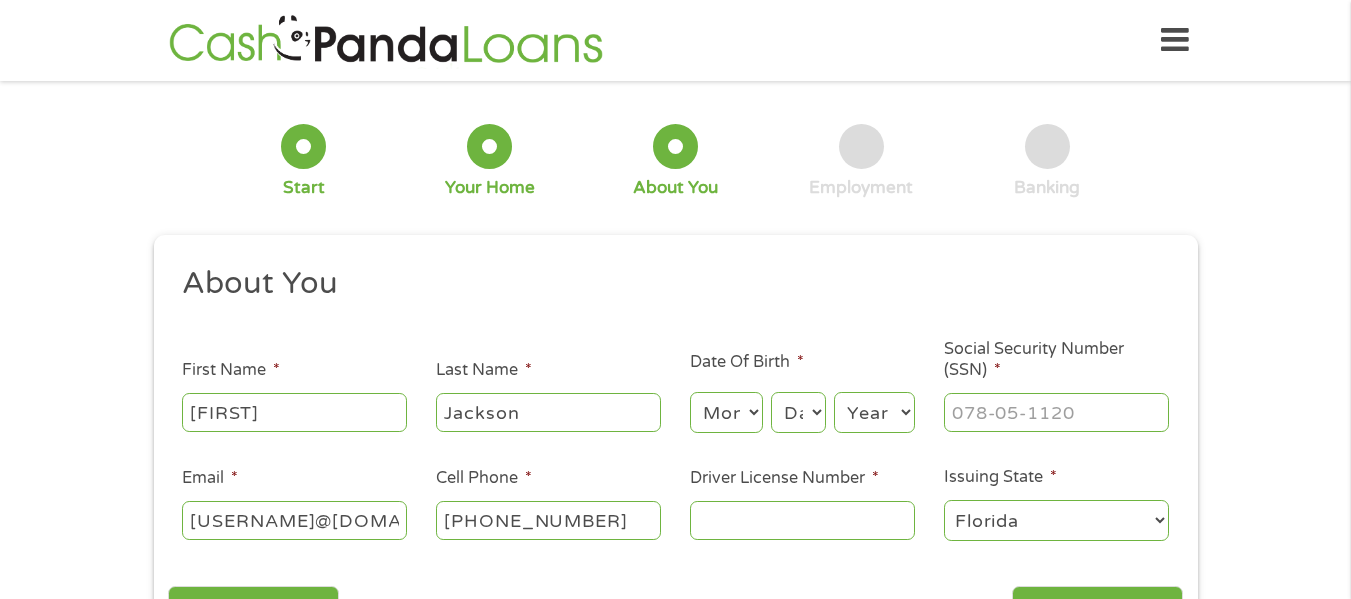 type on "[PHONE_NUMBER]" 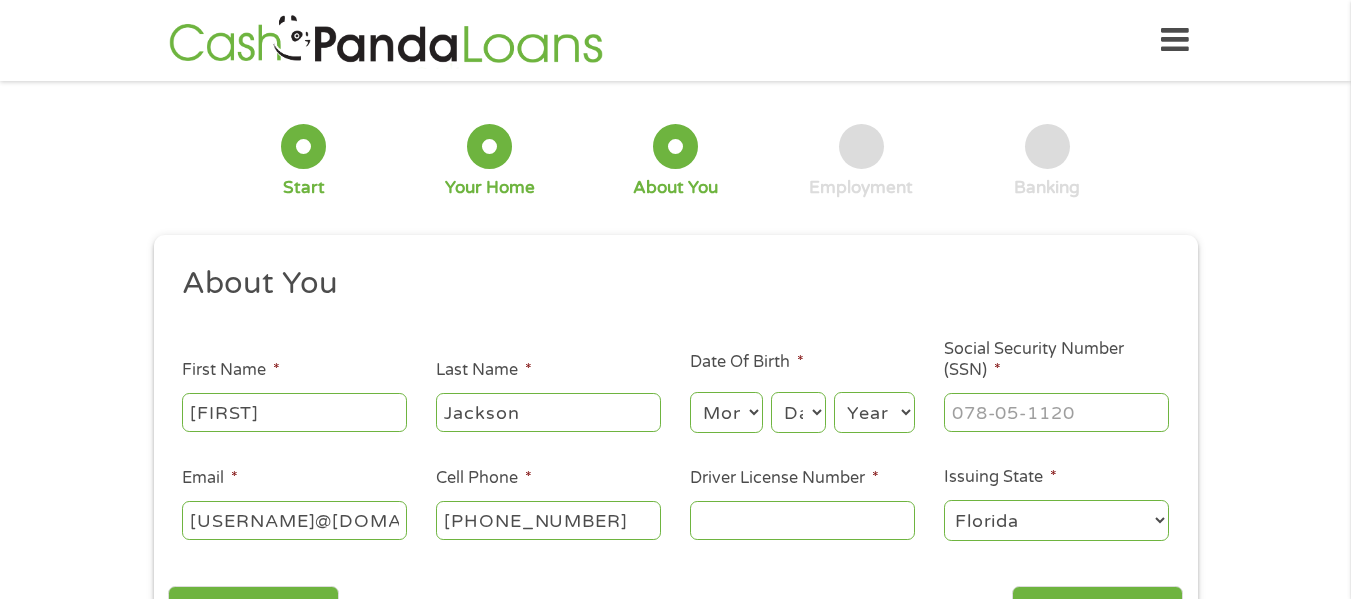 click on "Month 1 2 3 4 5 6 7 8 9 10 11 12" at bounding box center (726, 412) 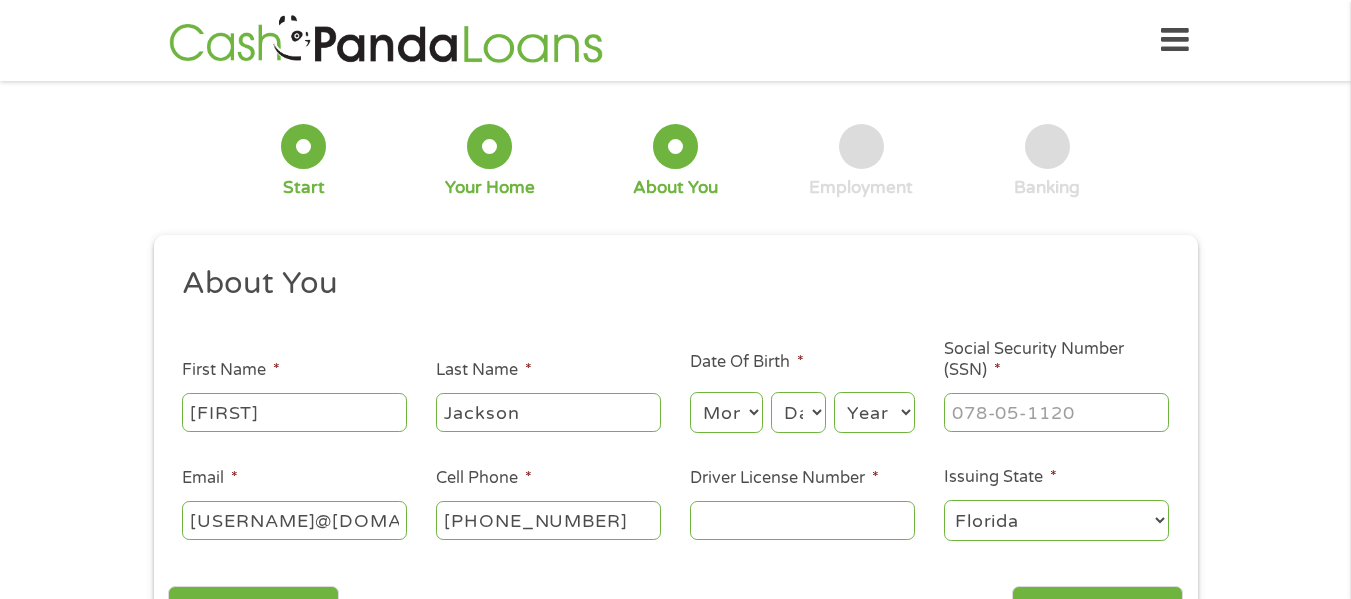 select on "1" 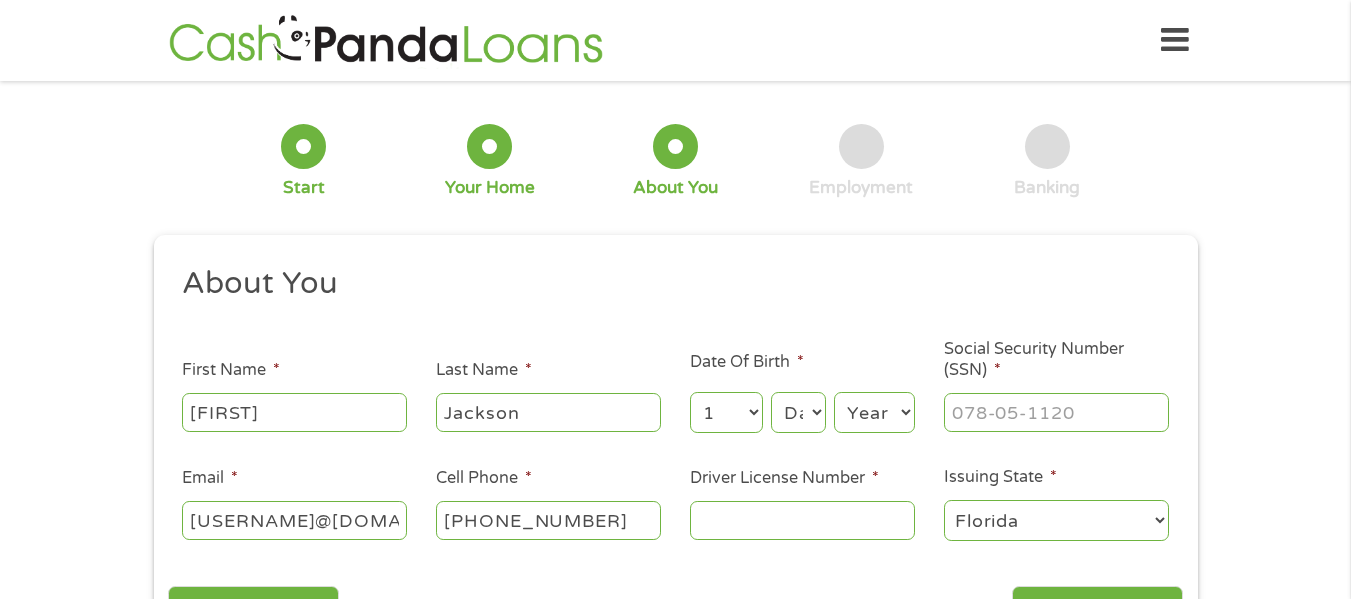 click on "Month 1 2 3 4 5 6 7 8 9 10 11 12" at bounding box center (726, 412) 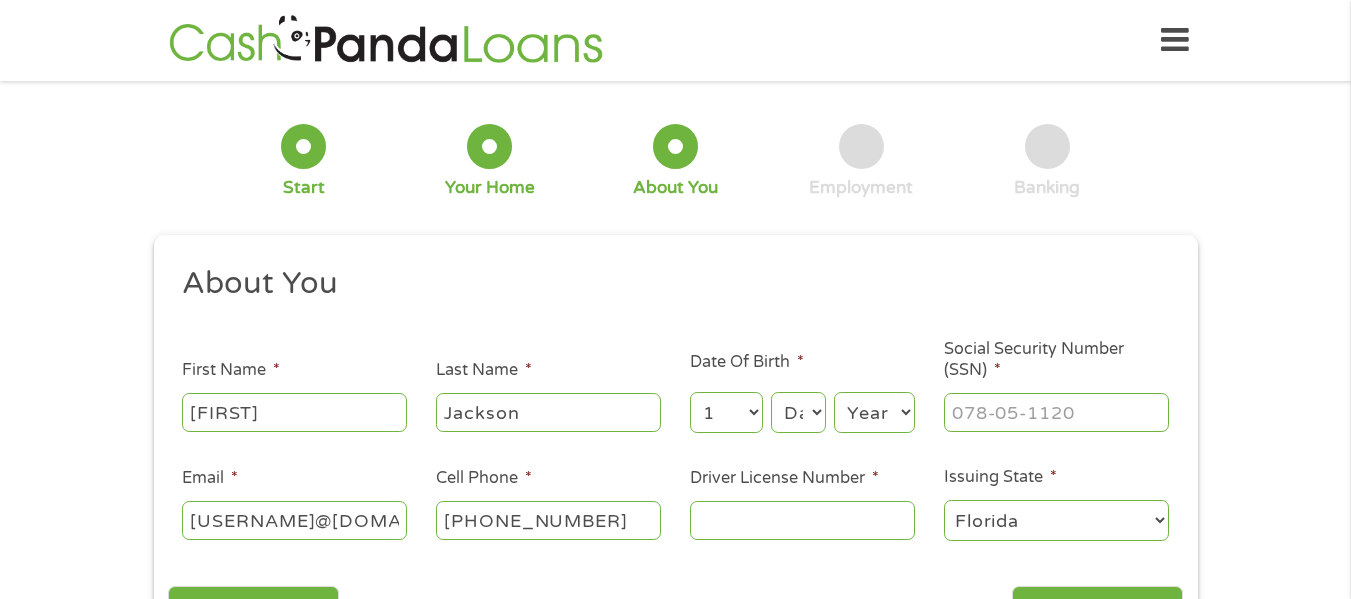 click on "Day 1 2 3 4 5 6 7 8 9 10 11 12 13 14 15 16 17 18 19 20 21 22 23 24 25 26 27 28 29 30 31" at bounding box center (798, 412) 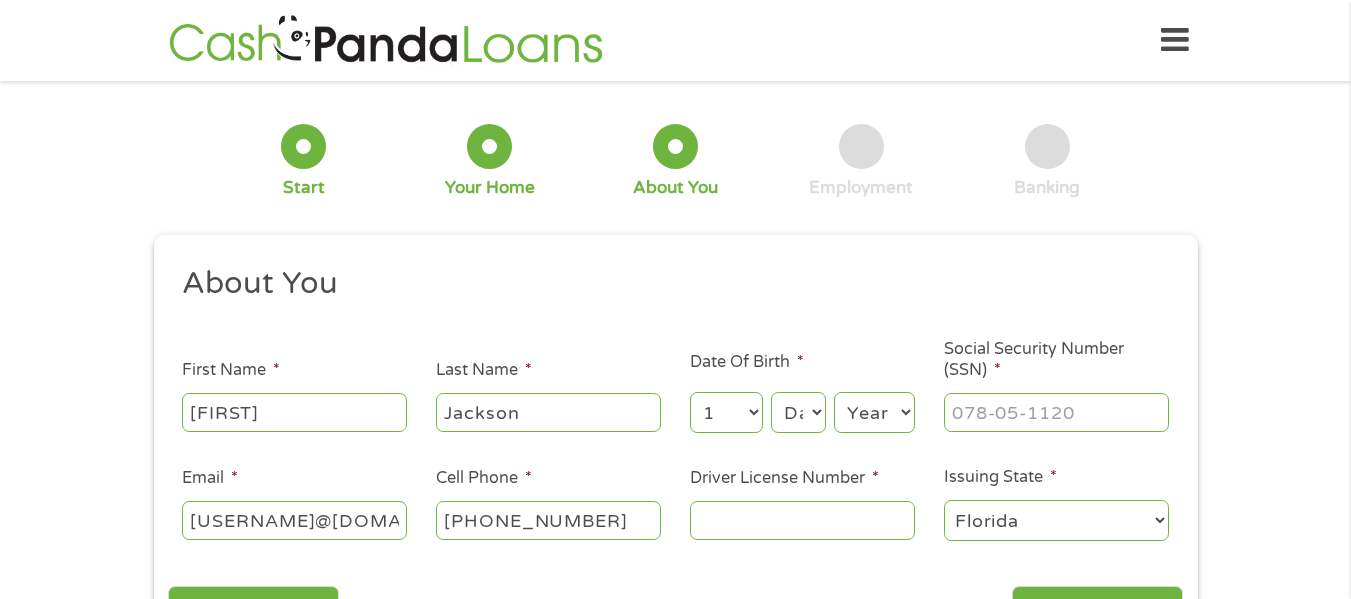select on "5" 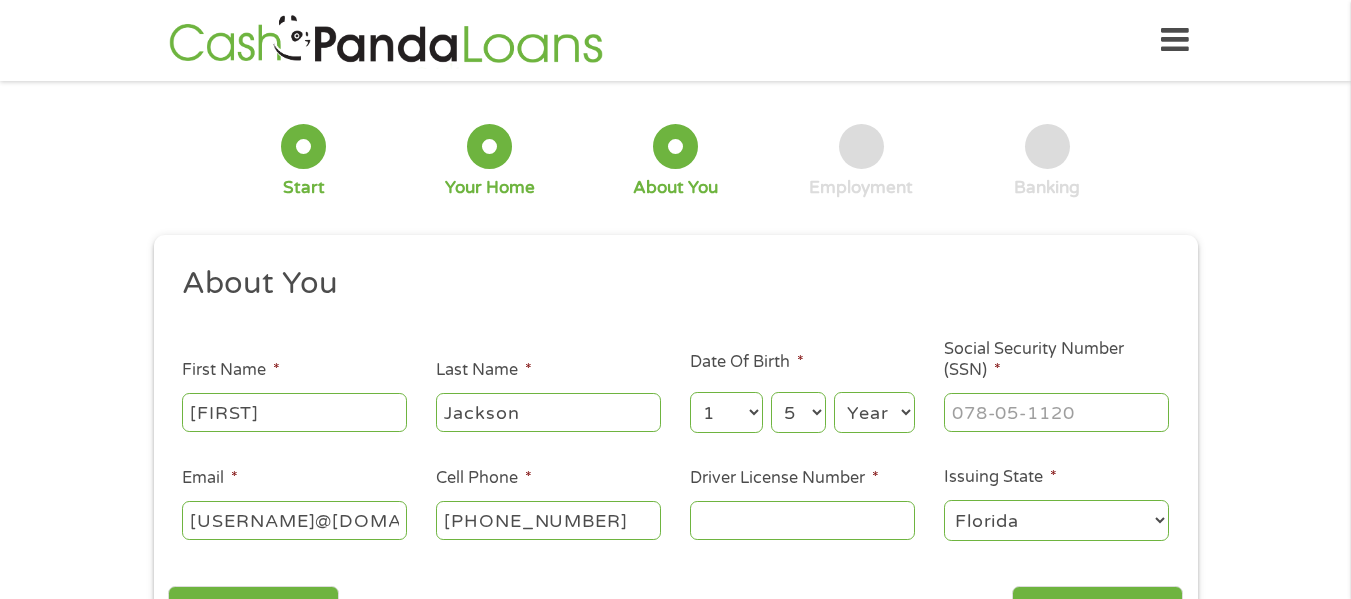 click on "Day 1 2 3 4 5 6 7 8 9 10 11 12 13 14 15 16 17 18 19 20 21 22 23 24 25 26 27 28 29 30 31" at bounding box center [798, 412] 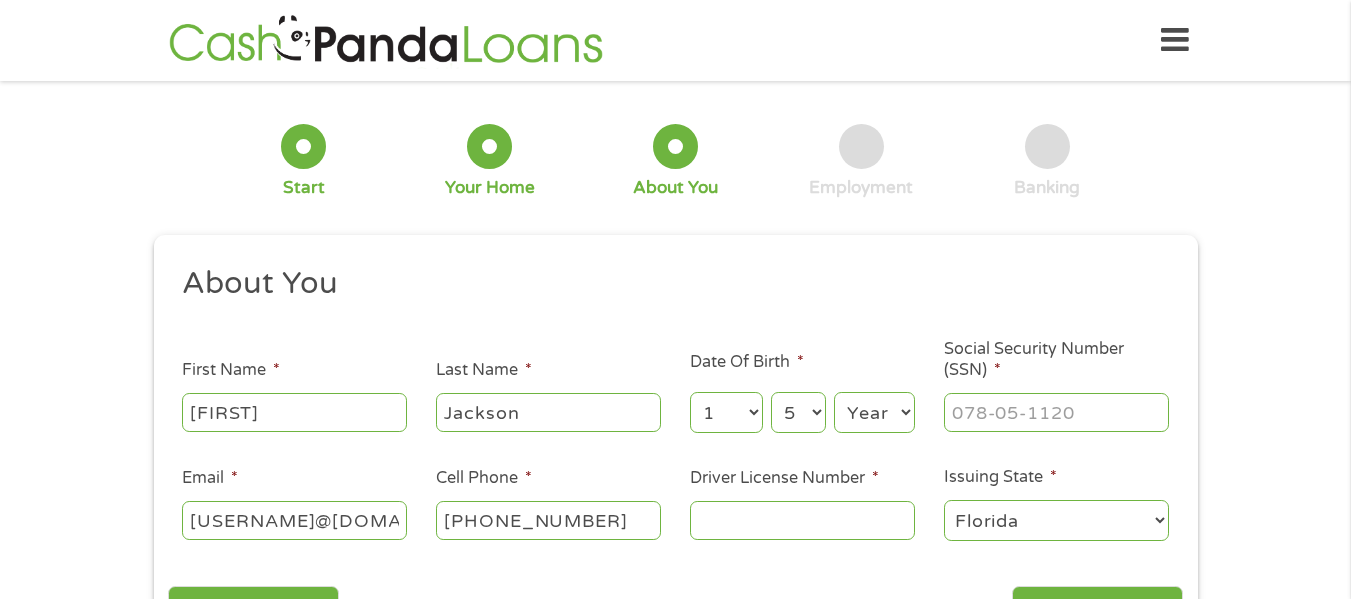 select on "1958" 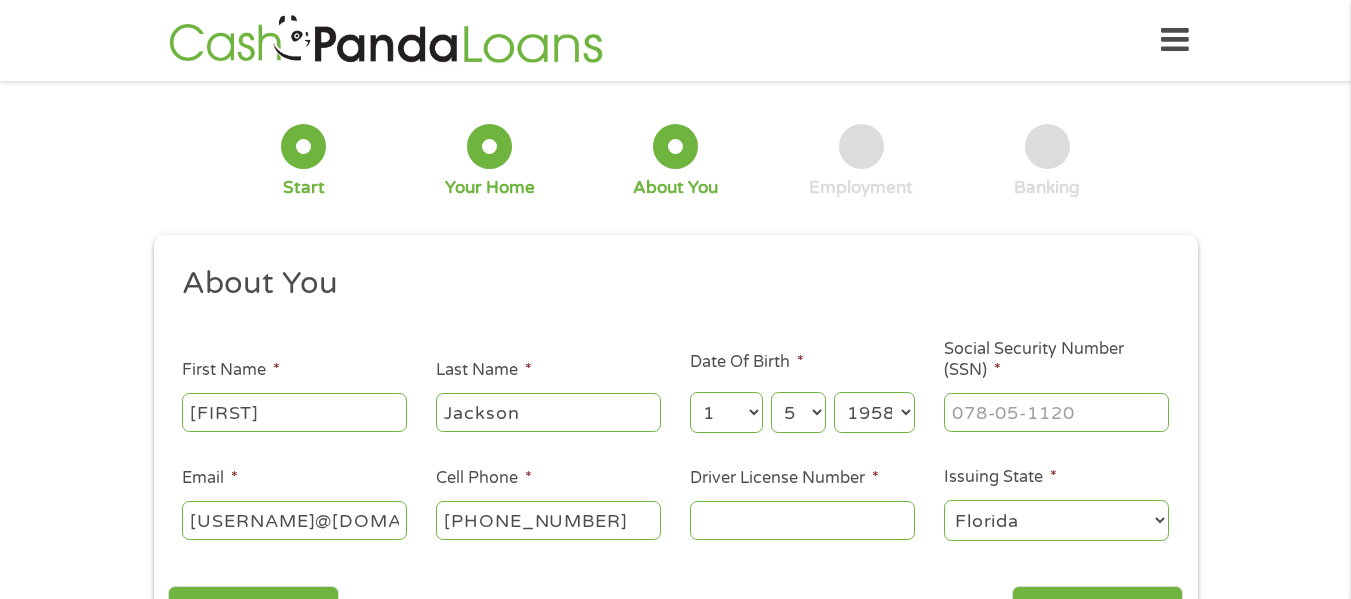 click on "Year 2007 2006 2005 2004 2003 2002 2001 2000 1999 1998 1997 1996 1995 1994 1993 1992 1991 1990 1989 1988 1987 1986 1985 1984 1983 1982 1981 1980 1979 1978 1977 1976 1975 1974 1973 1972 1971 1970 1969 1968 1967 1966 1965 1964 1963 1962 1961 1960 1959 1958 1957 1956 1955 1954 1953 1952 1951 1950 1949 1948 1947 1946 1945 1944 1943 1942 1941 1940 1939 1938 1937 1936 1935 1934 1933 1932 1931 1930 1929 1928 1927 1926 1925 1924 1923 1922 1921 1920" at bounding box center [874, 412] 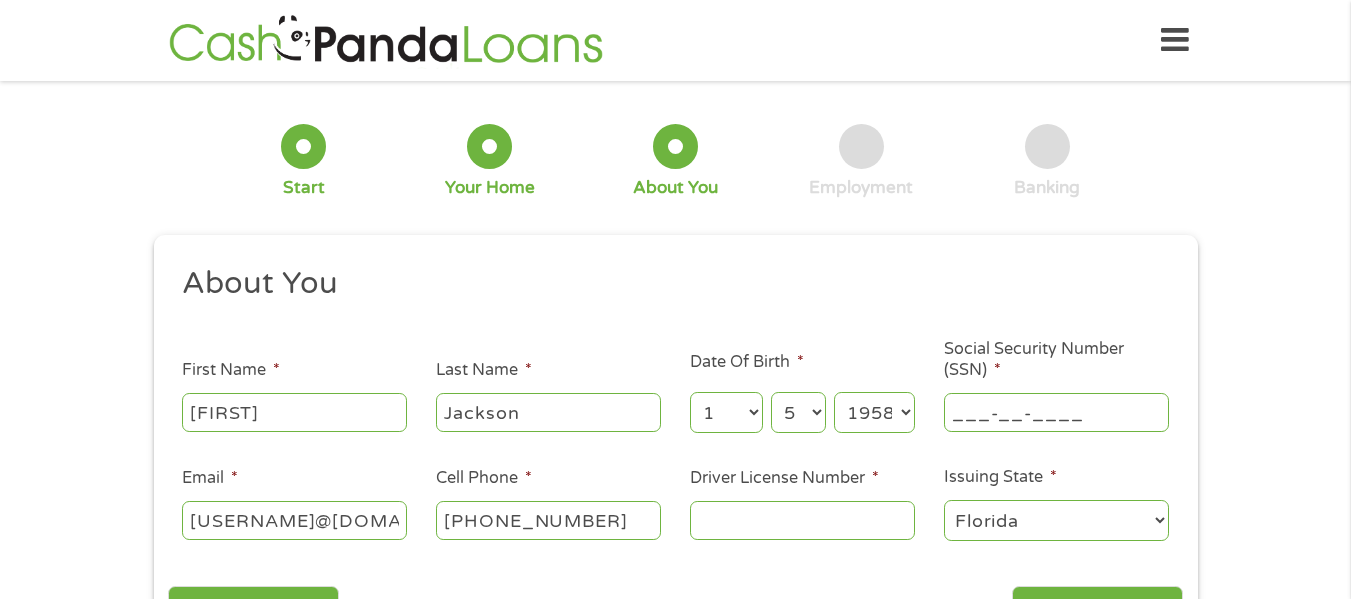 click on "___-__-____" at bounding box center (1056, 412) 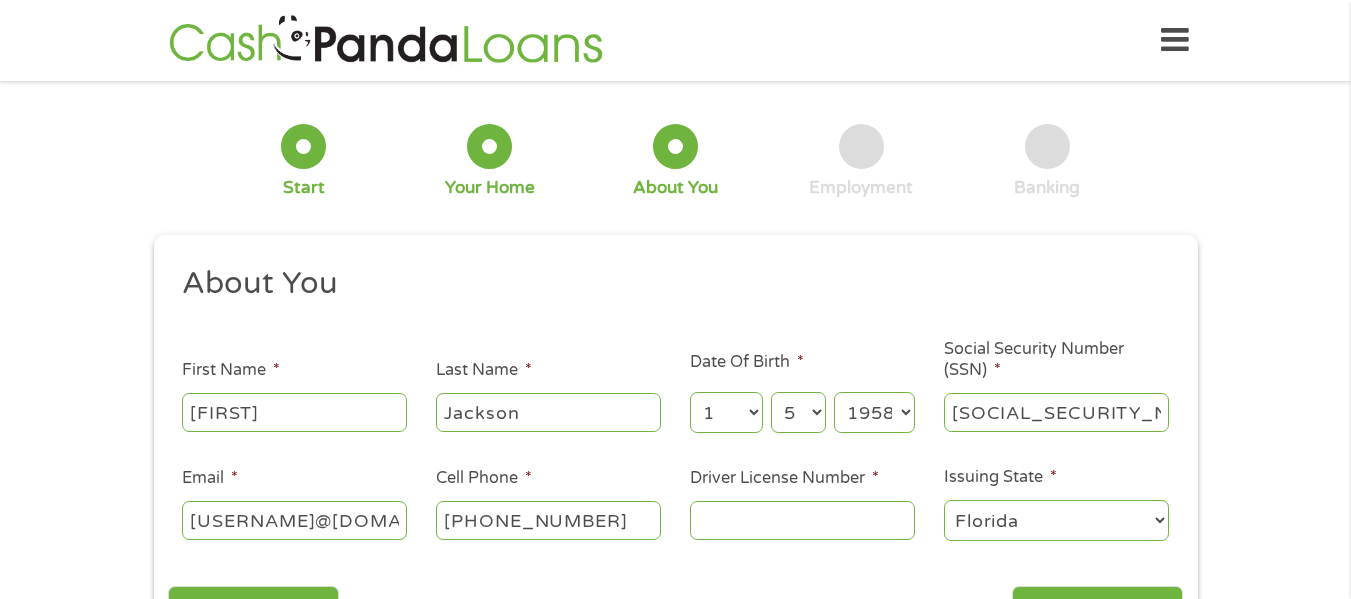 type on "[SOCIAL_SECURITY_NUMBER]" 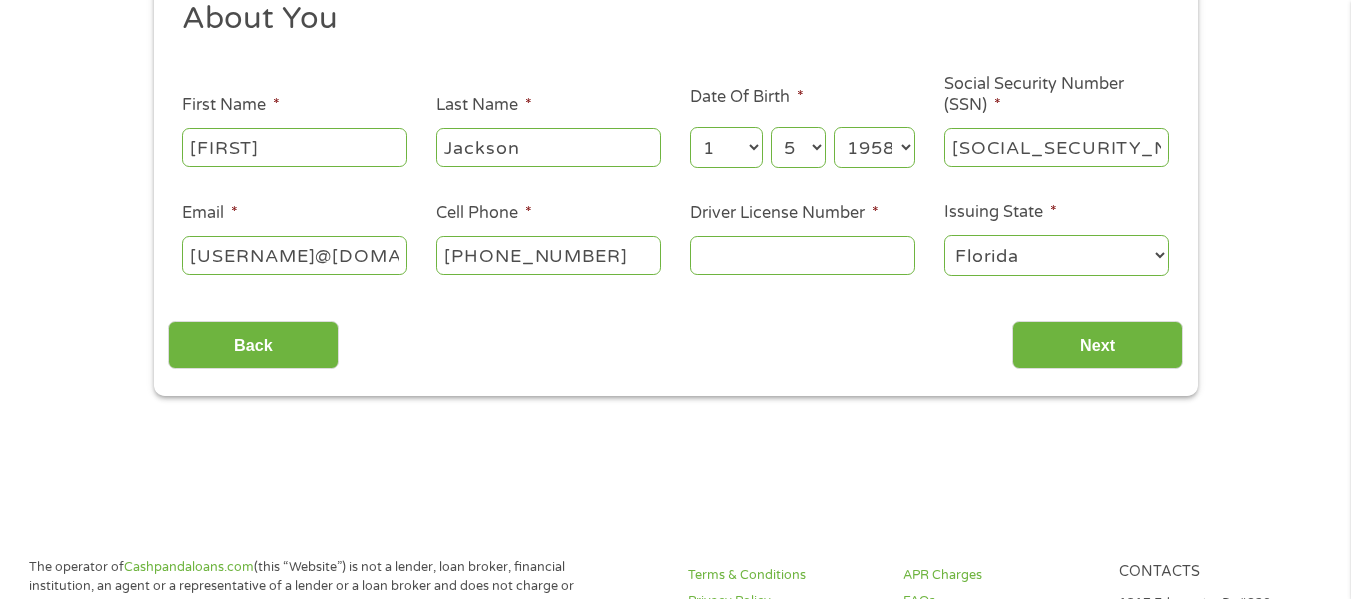 scroll, scrollTop: 290, scrollLeft: 0, axis: vertical 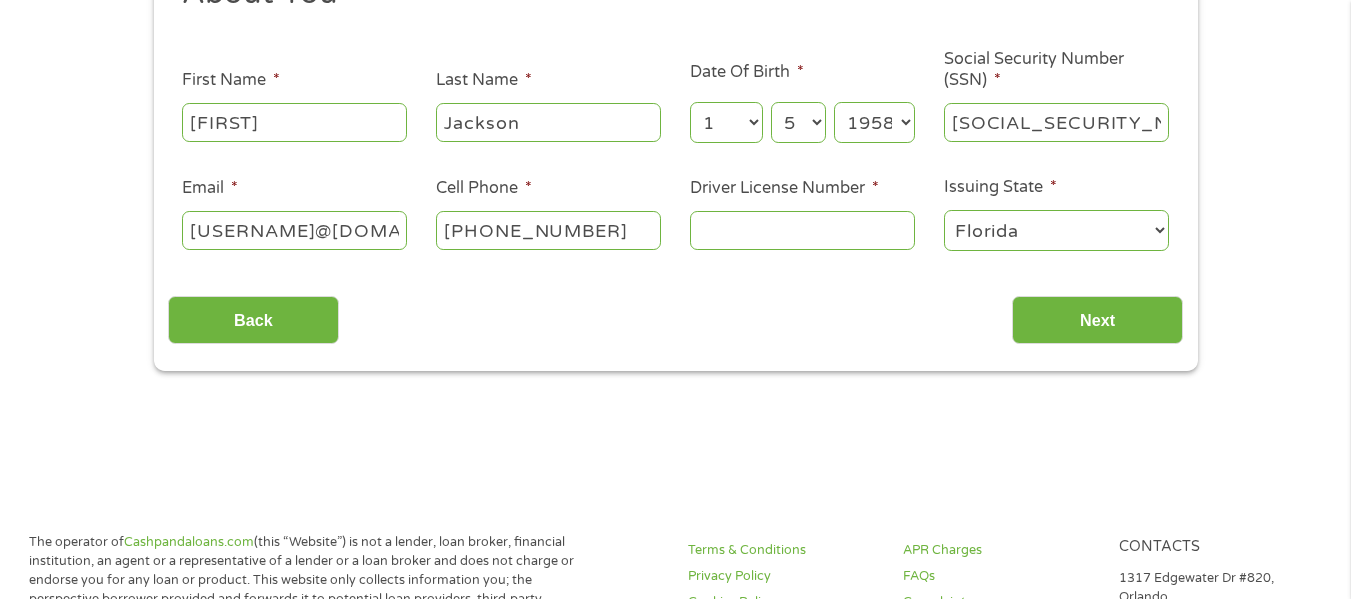 click on "Driver License Number *" at bounding box center [802, 230] 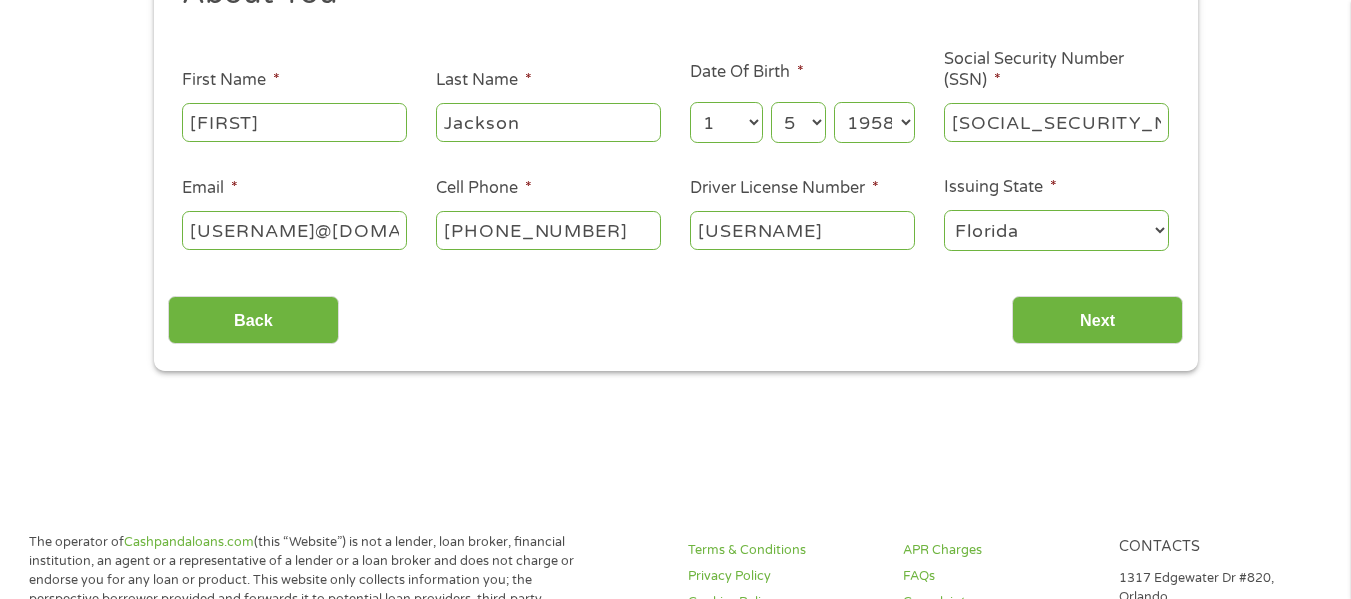 drag, startPoint x: 701, startPoint y: 231, endPoint x: 690, endPoint y: 231, distance: 11 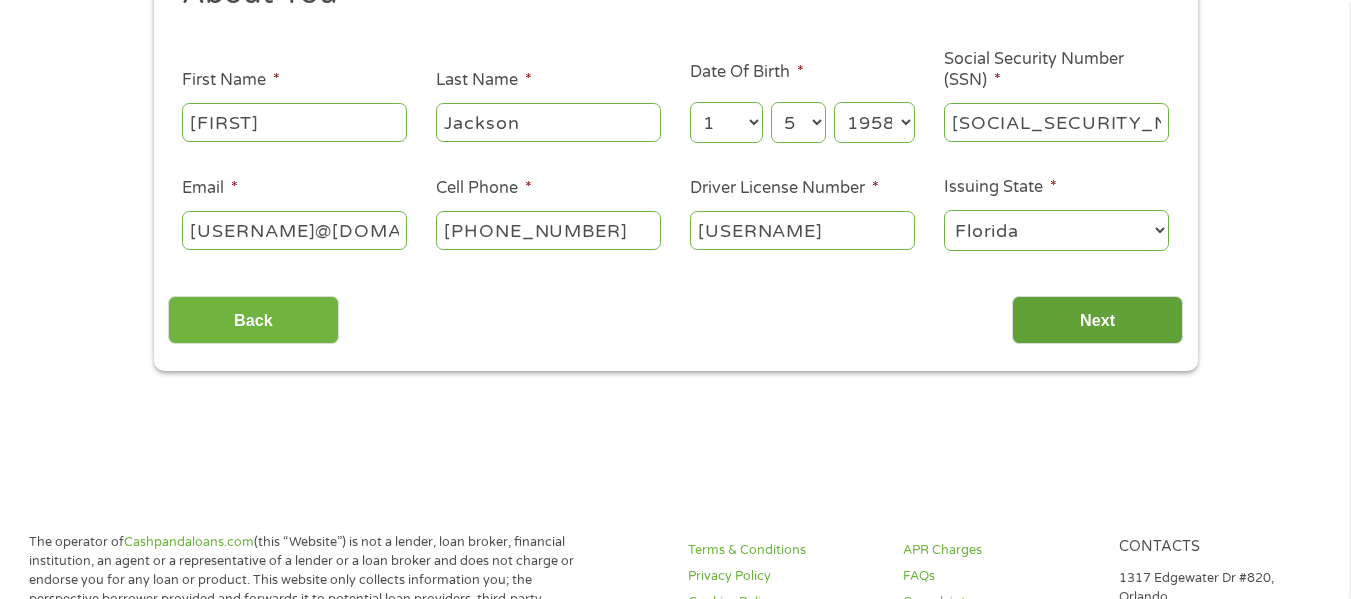type on "[USERNAME]" 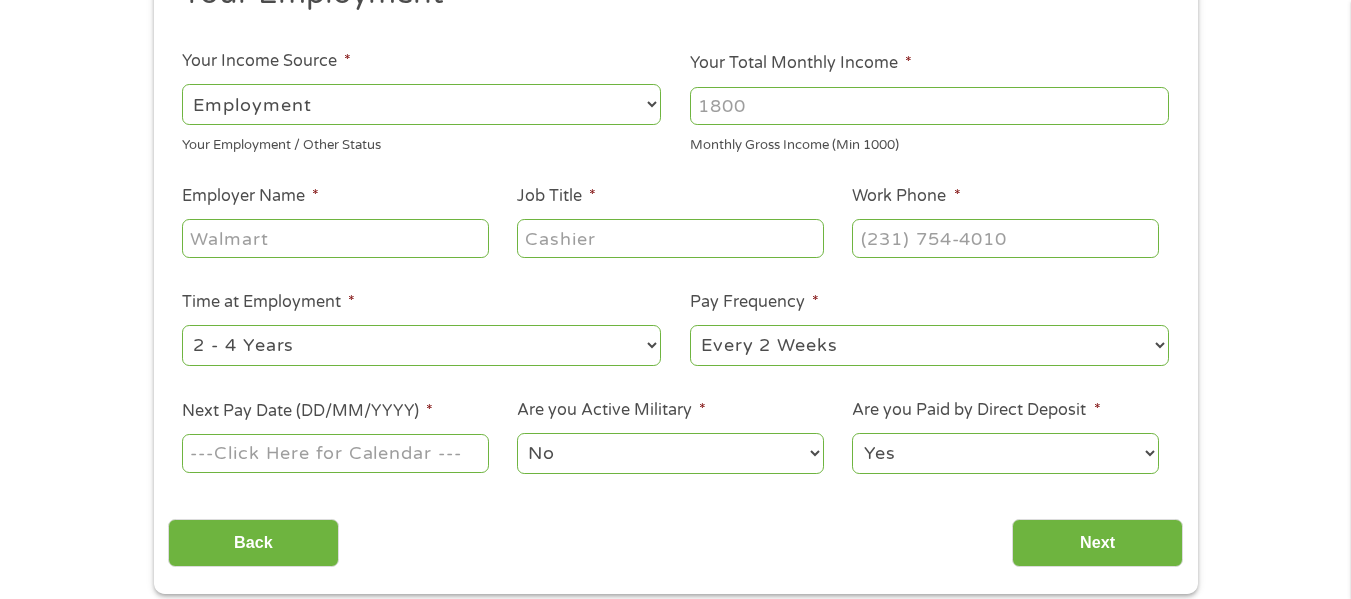 scroll, scrollTop: 8, scrollLeft: 8, axis: both 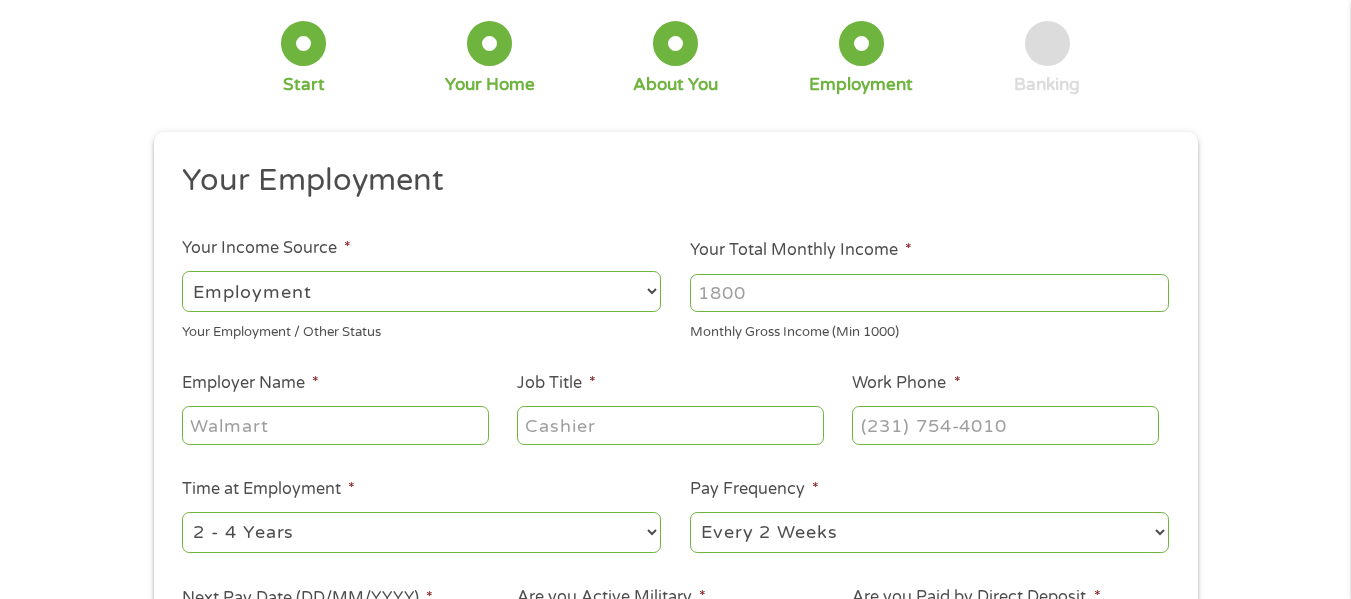 click on "--- Choose one --- Employment Self Employed Benefits" at bounding box center [421, 291] 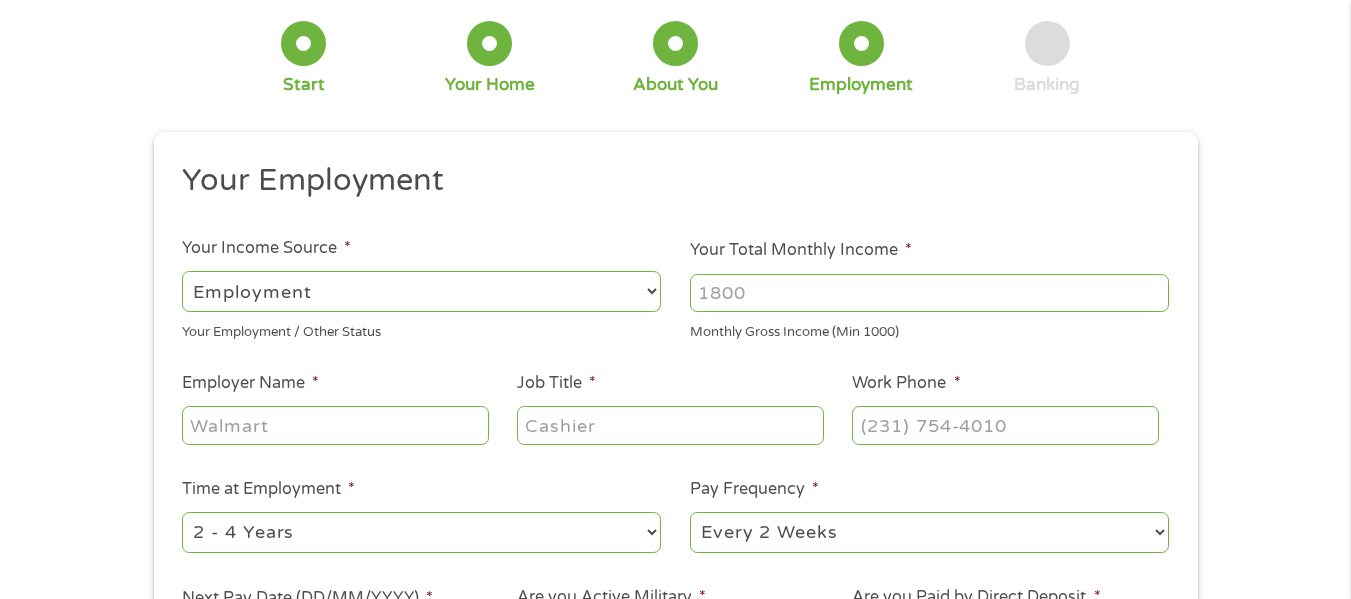 select on "benefits" 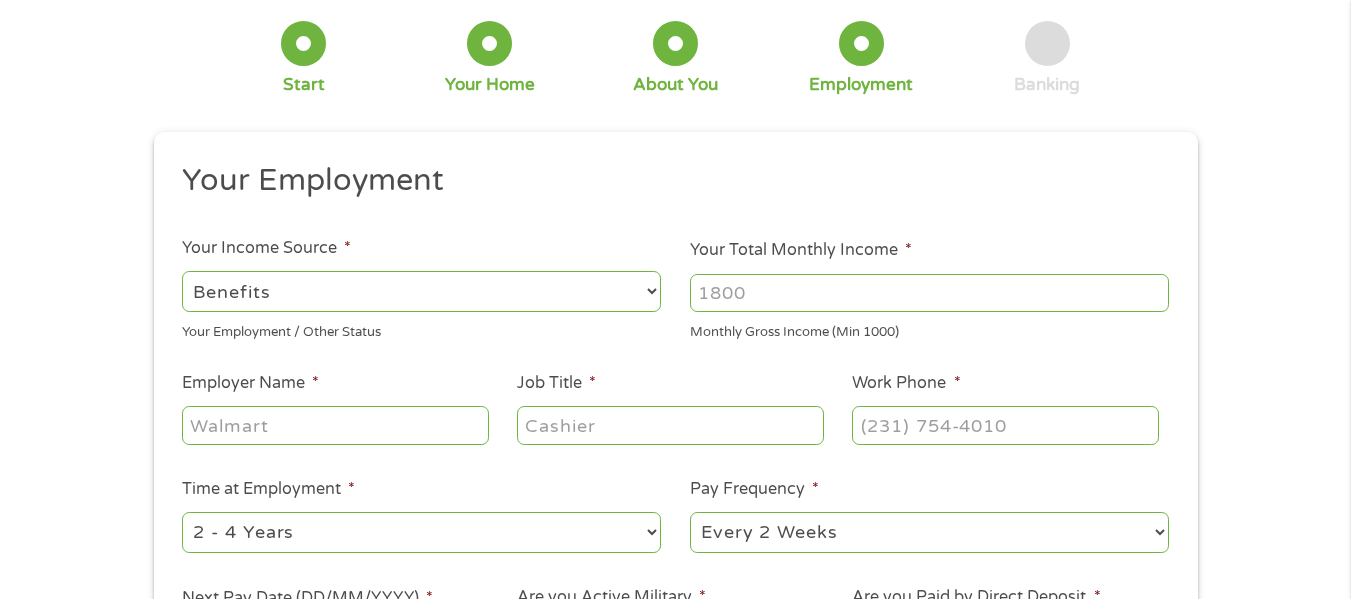 click on "--- Choose one --- Employment Self Employed Benefits" at bounding box center (421, 291) 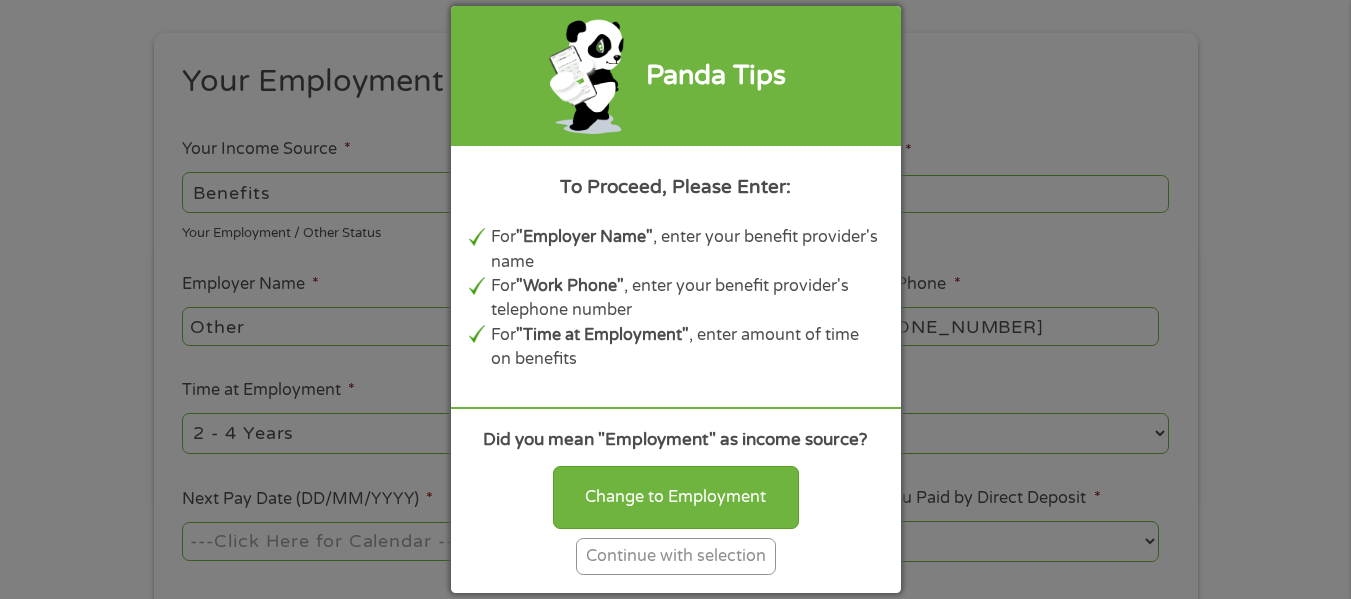 scroll, scrollTop: 170, scrollLeft: 0, axis: vertical 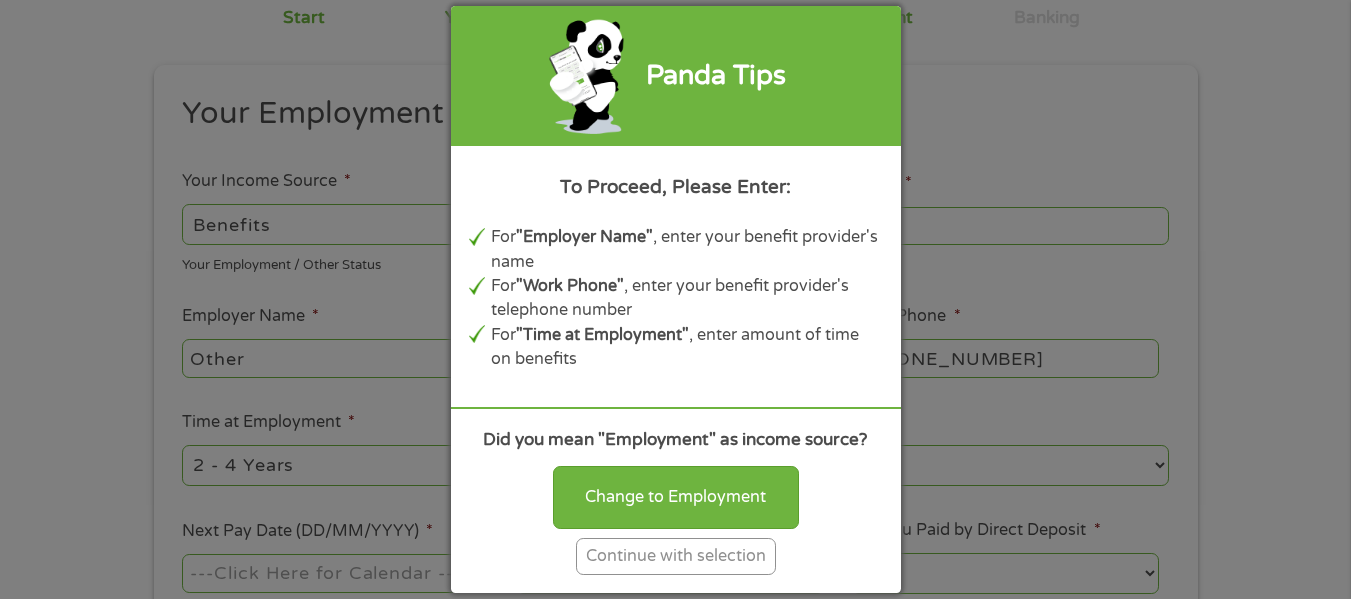 click on "Panda Tips To Proceed, Please Enter: For  "Employer Name" , enter your benefit provider's name For  "Work Phone" , enter your benefit provider's telephone number For  "Time at Employment" , enter amount of time on benefits Did you mean "Employment" as income source? Change to Employment Continue with selection" at bounding box center [675, 299] 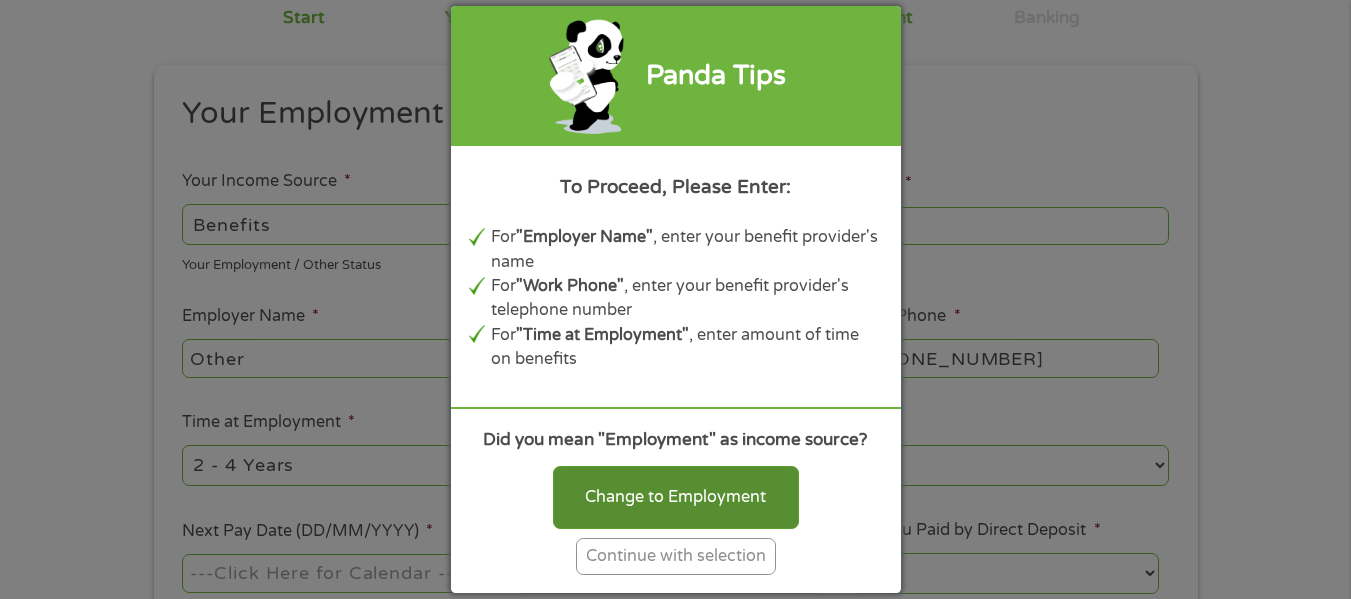 click on "Change to Employment" at bounding box center [676, 497] 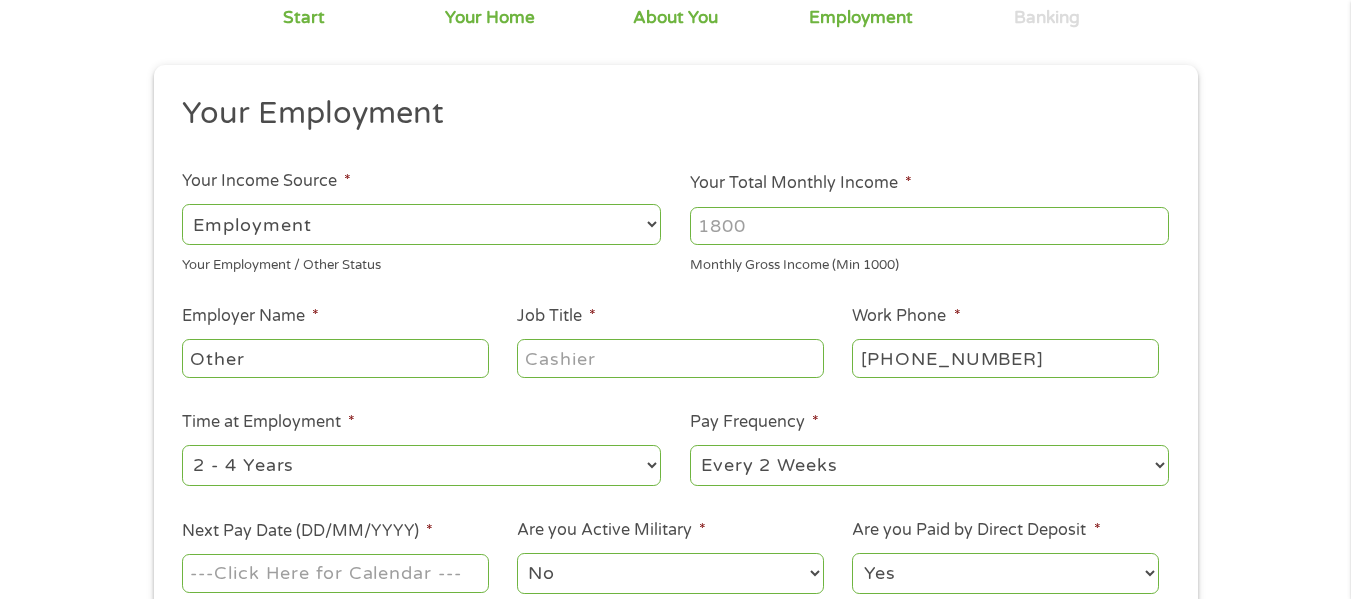 click on "Other" at bounding box center [335, 358] 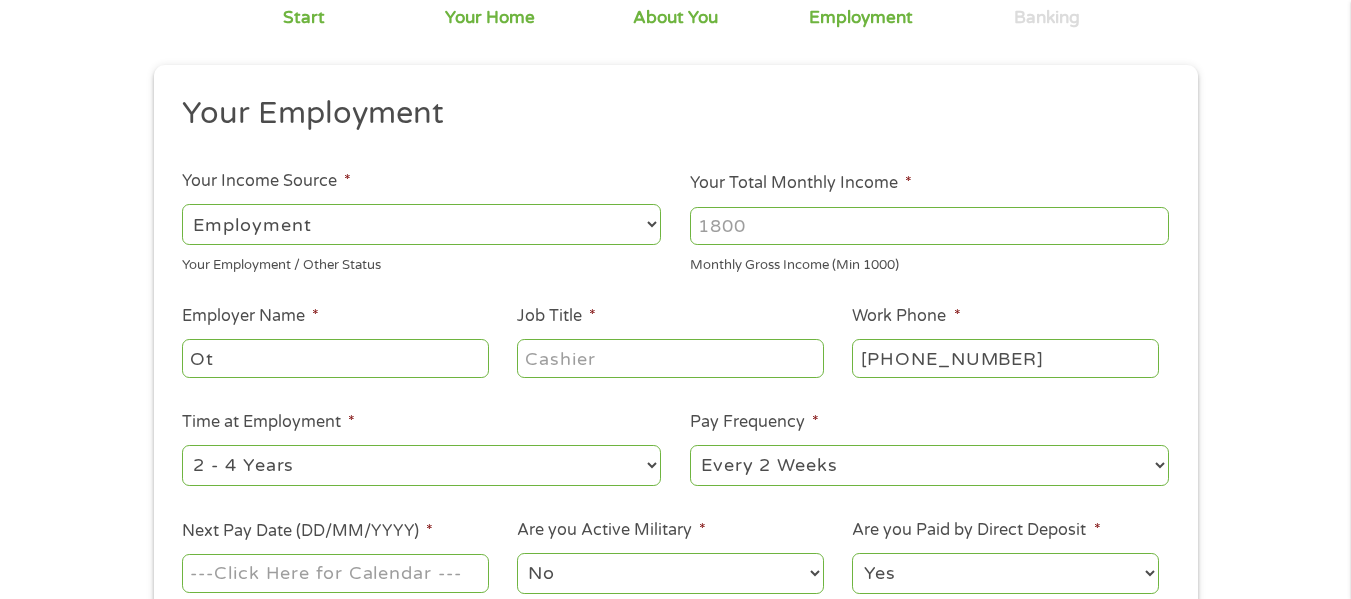 type on "O" 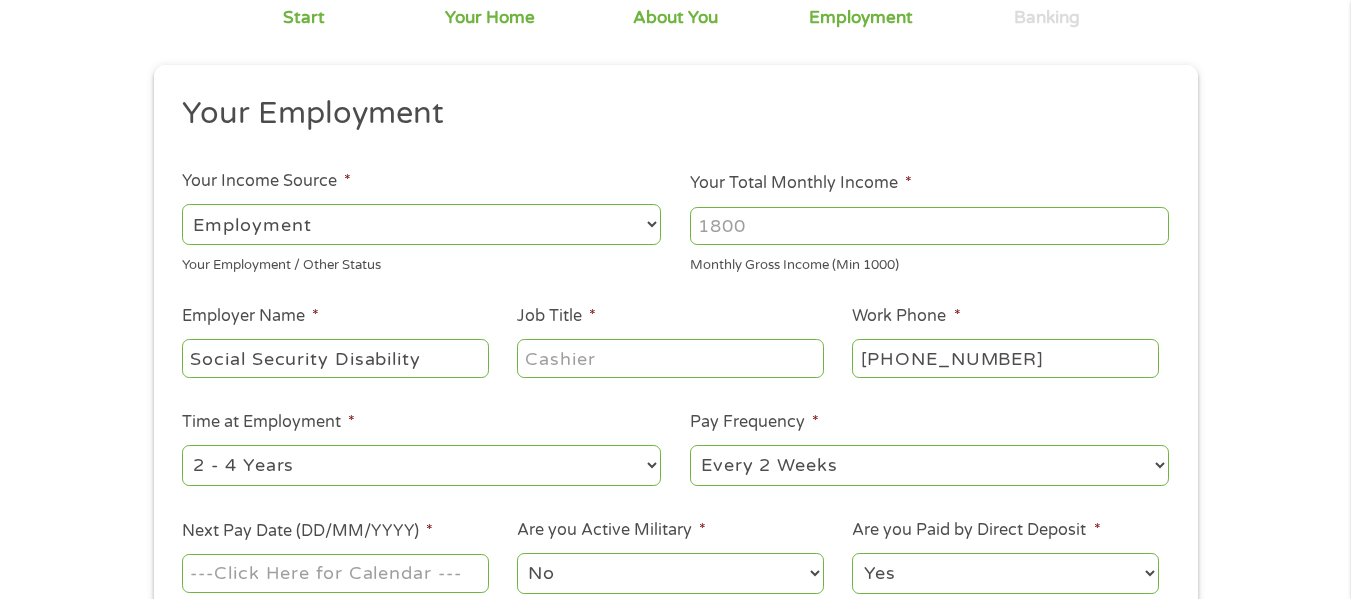type on "Social Security Disability" 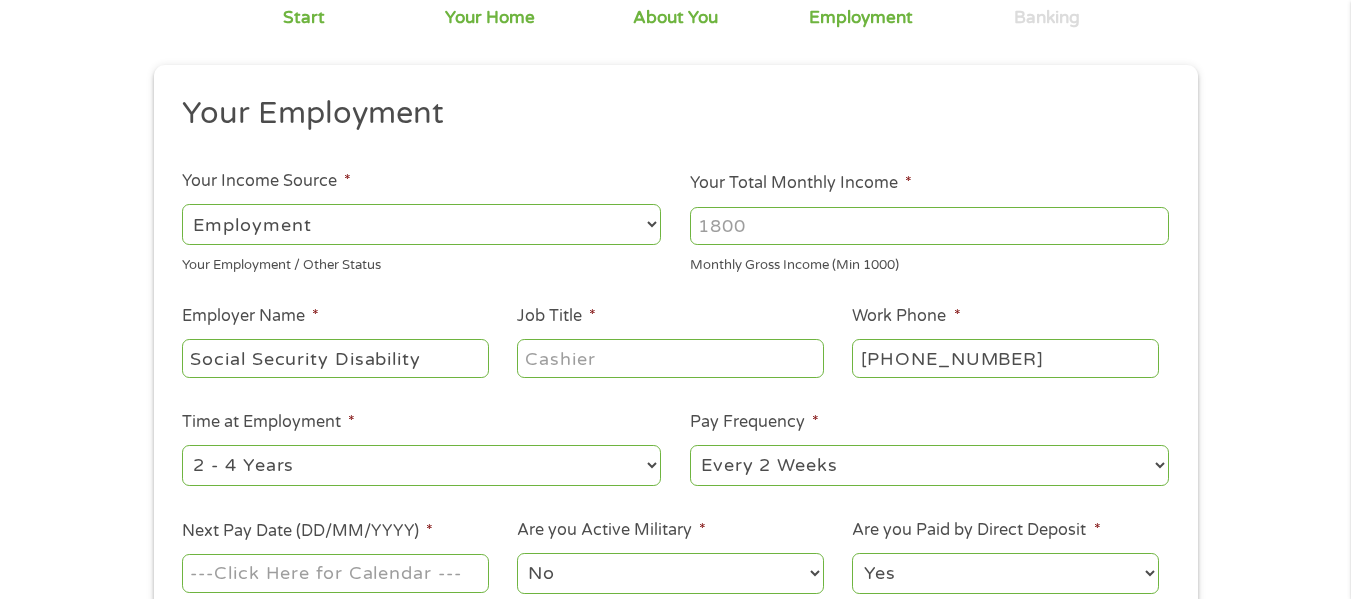 drag, startPoint x: 604, startPoint y: 360, endPoint x: 477, endPoint y: 351, distance: 127.3185 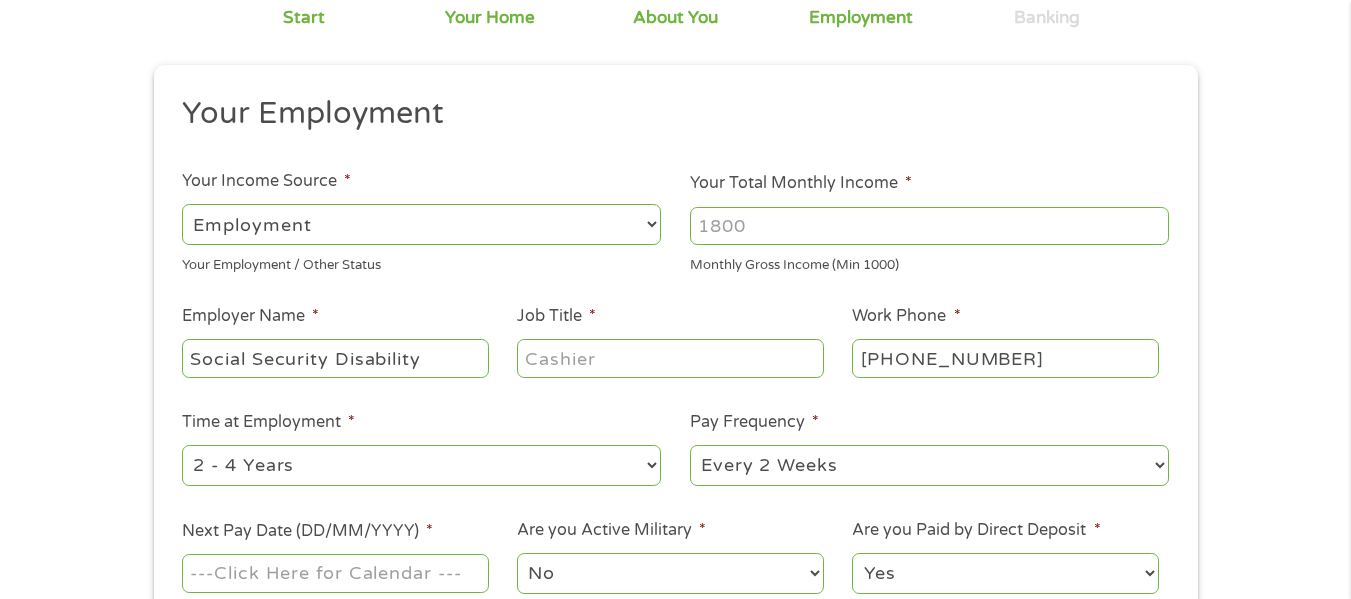 click on "Your Employment Your Income Source * --- Choose one --- Employment Self Employed Benefits Your Employment / Other Status Your Total Monthly Income * Monthly Gross Income (Min 1000) This field is hidden when viewing the form Other Income * 0 Pension, Spouse & any Other Income Employer Name * Social Security Disability Job Title * Work Phone * ([PHONE]) [PHONE]-[PHONE] Time at Employment * --- Choose one --- 1 Year or less 1 - 2 Years 2 - 4 Years Over 4 Years Pay Frequency * --- Choose one --- Every 2 Weeks Every Week Monthly Semi-Monthly Next Pay Date (DD/MM/YYYY) * Are you Active Military * No Yes Are you Paid by Direct Deposit * Yes No" at bounding box center (675, 353) 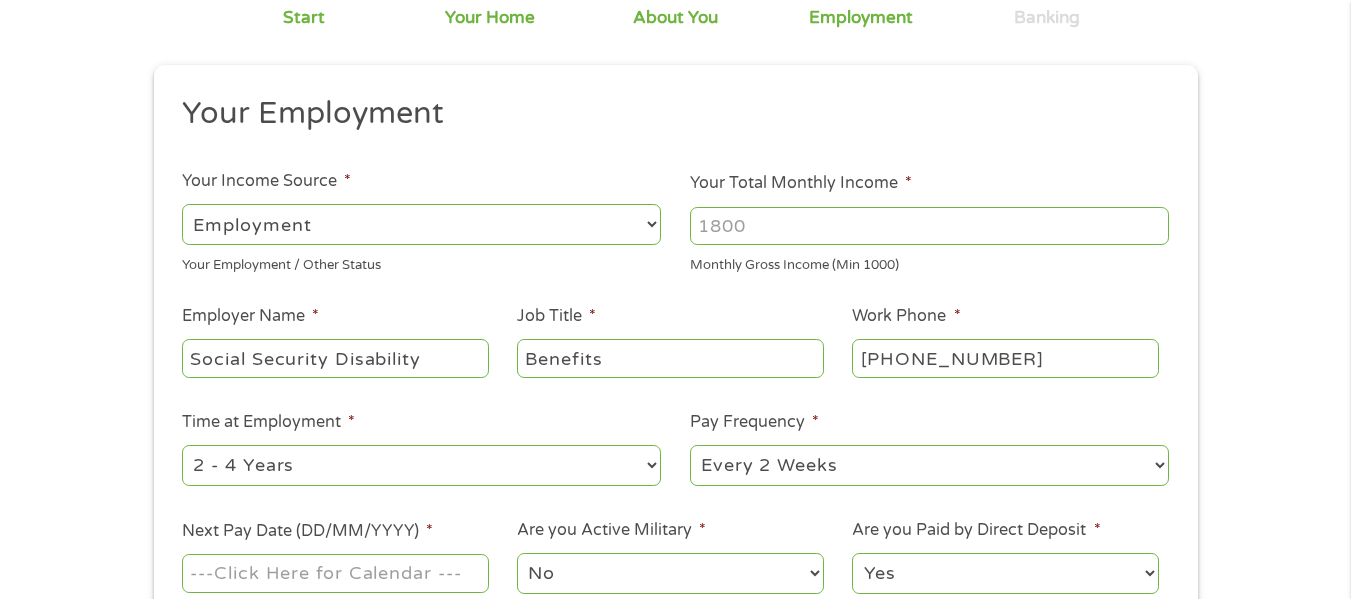 type on "Benefits" 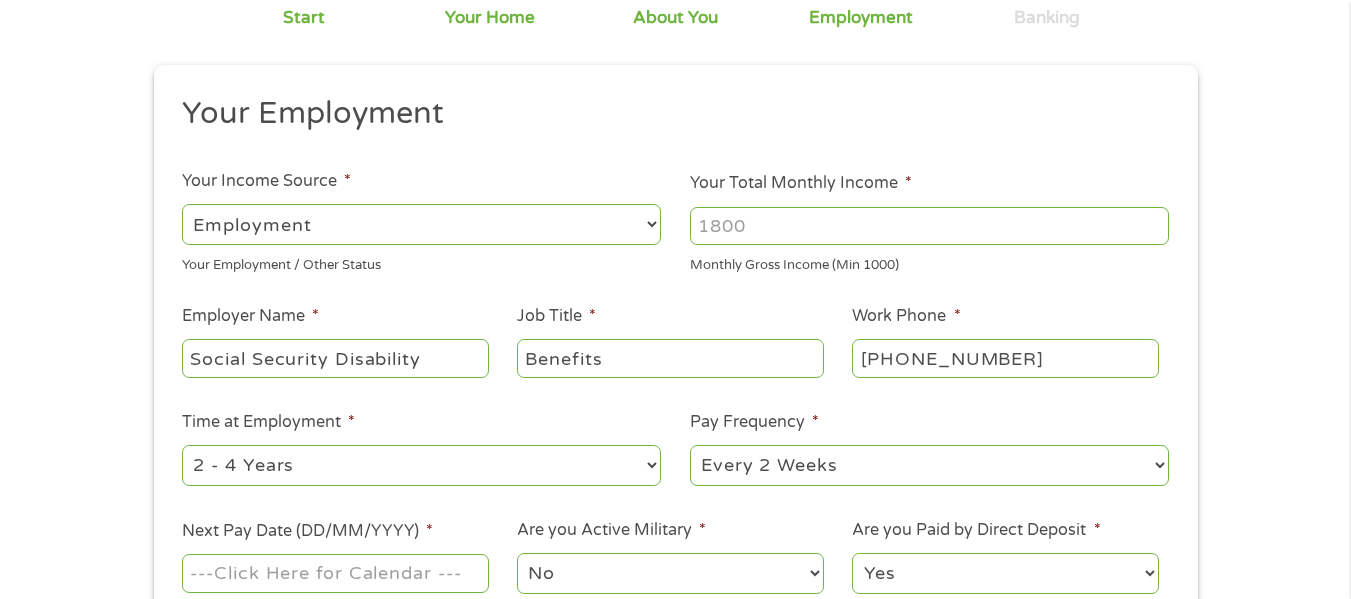 drag, startPoint x: 1010, startPoint y: 355, endPoint x: 1137, endPoint y: 387, distance: 130.96947 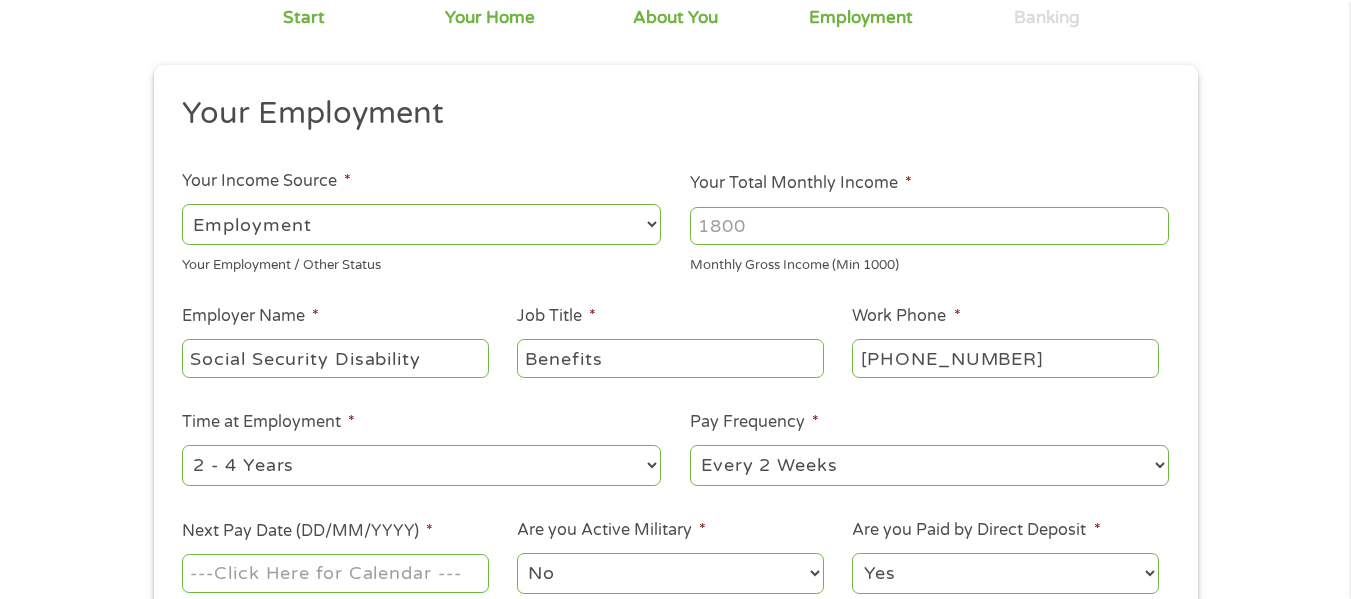 click on "Your Employment Your Income Source * --- Choose one --- Employment Self Employed Benefits Your Employment / Other Status Your Total Monthly Income * Monthly Gross Income (Min 1000) This field is hidden when viewing the form Other Income * 0 Pension, Spouse & any Other Income Employer Name * Social Security Disability Job Title * Benefits Work Phone * ([PHONE]) [PHONE]-[PHONE] Time at Employment * --- Choose one --- 1 Year or less 1 - 2 Years 2 - 4 Years Over 4 Years Pay Frequency * --- Choose one --- Every 2 Weeks Every Week Monthly Semi-Monthly Next Pay Date (DD/MM/YYYY) * Are you Active Military * No Yes Are you Paid by Direct Deposit * Yes No" at bounding box center [675, 353] 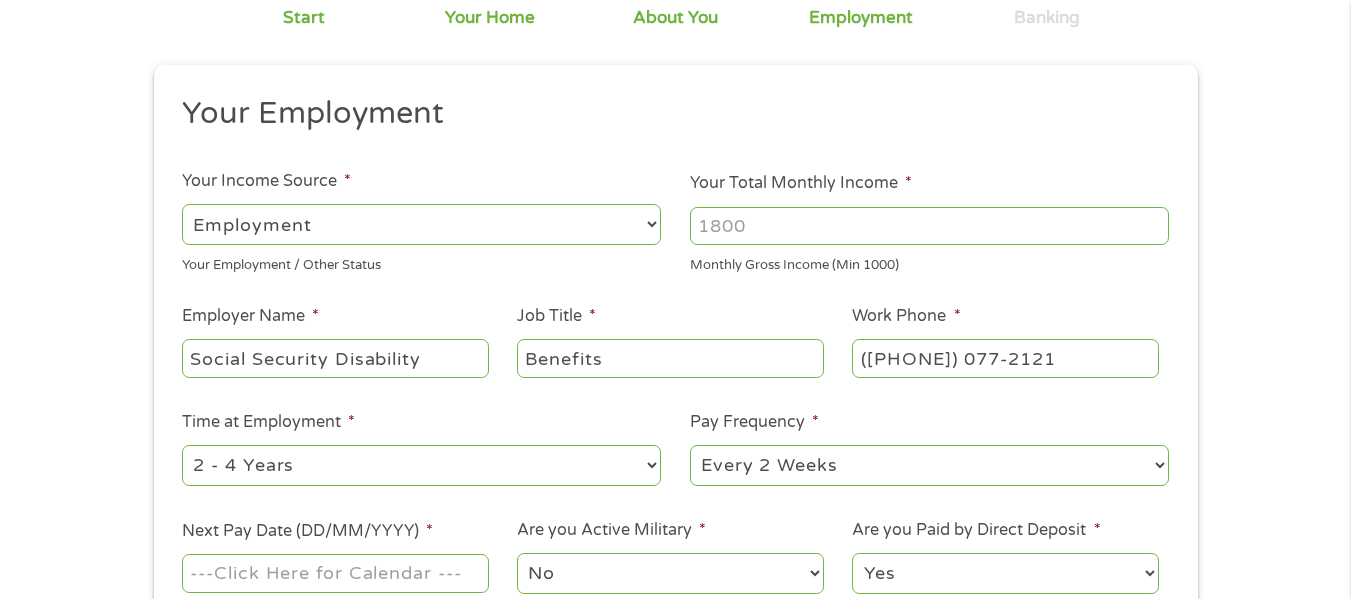 drag, startPoint x: 1022, startPoint y: 353, endPoint x: 893, endPoint y: 364, distance: 129.46814 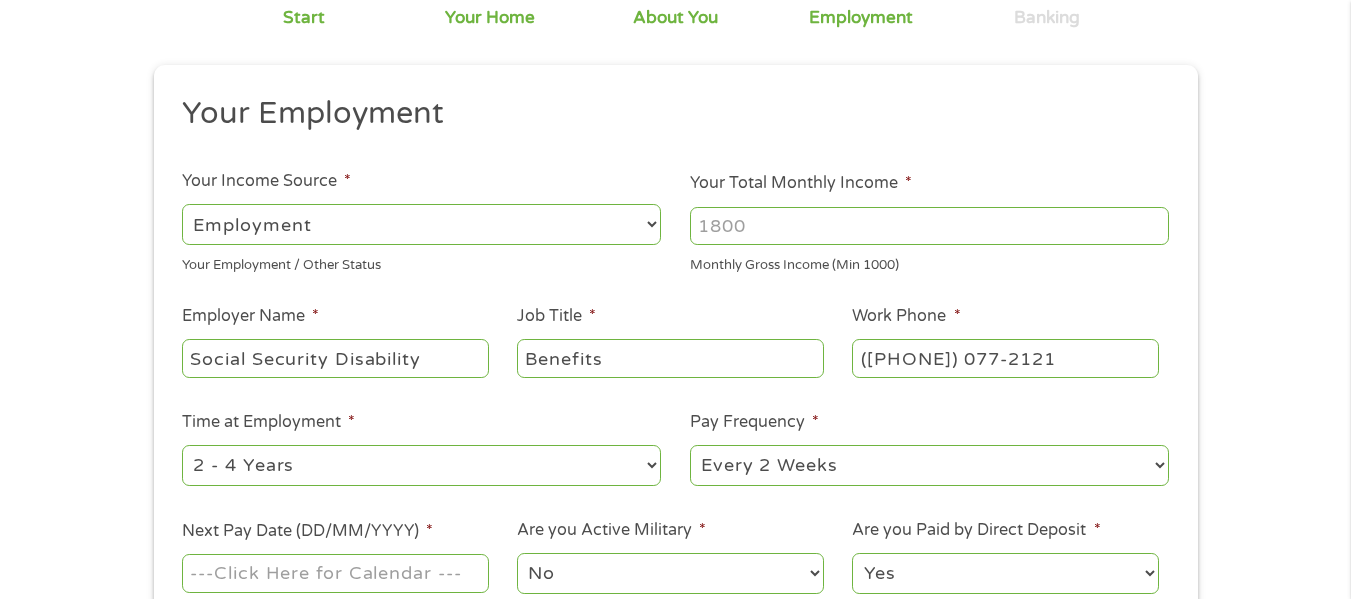 click on "([PHONE]) 077-2121" at bounding box center [1005, 358] 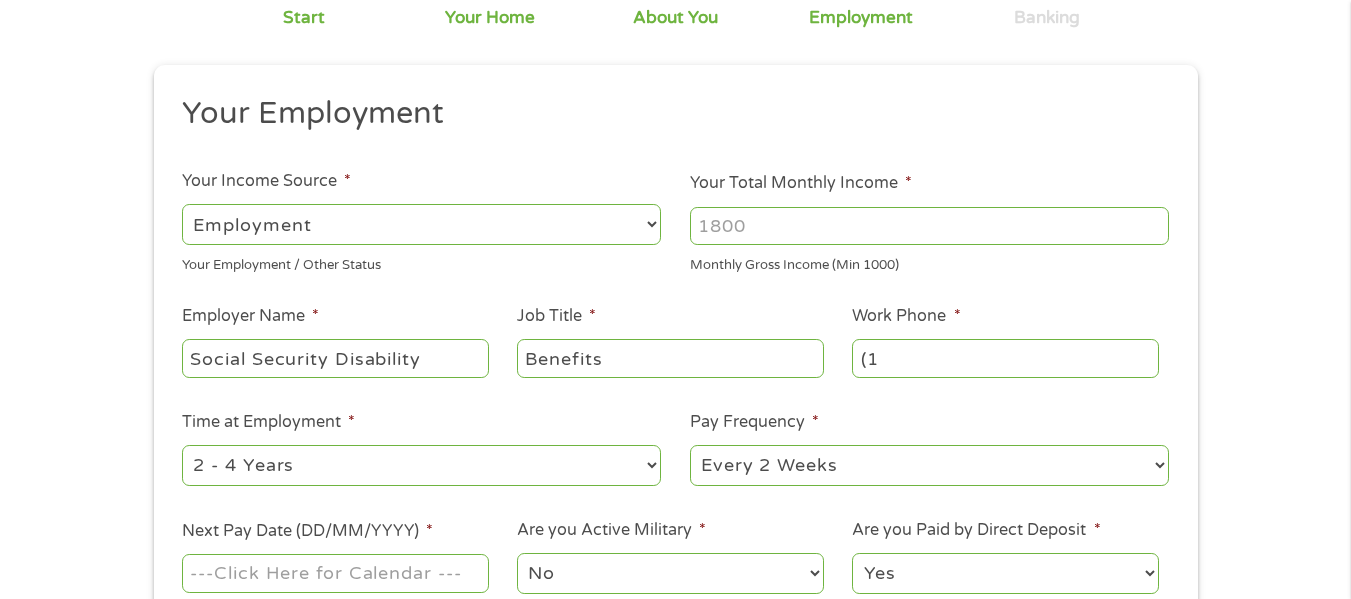 type on "Social Security Disabi[PHONE]lity" 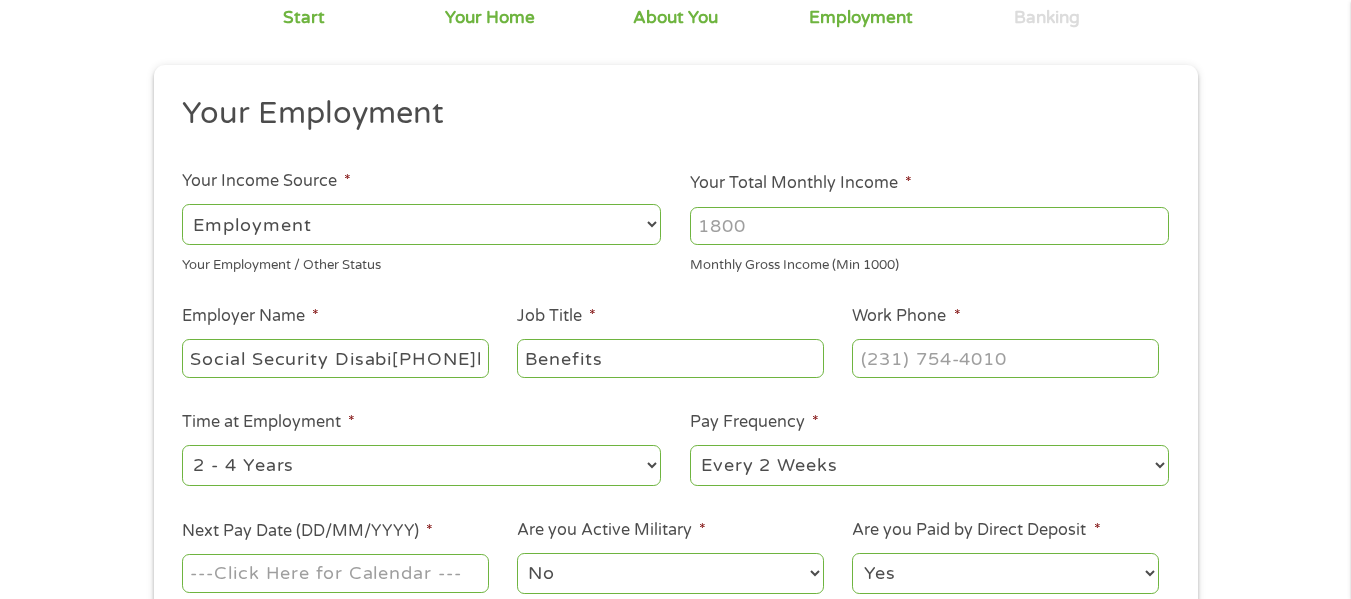 type on "(___) ___-____" 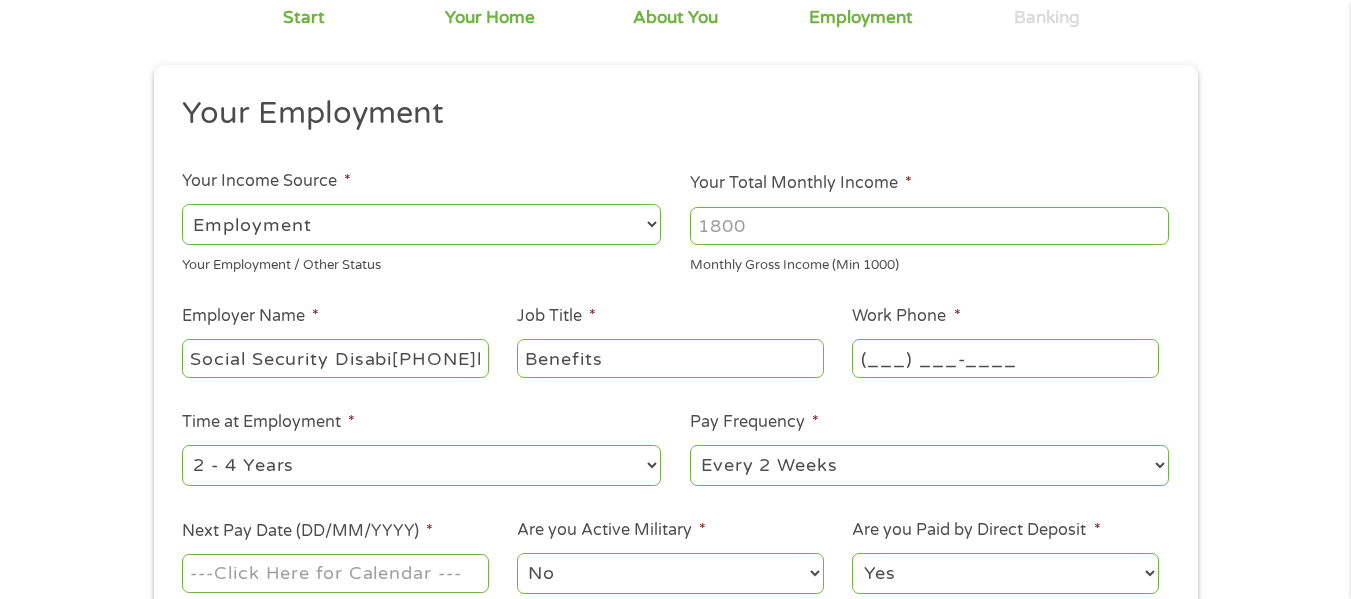 type on "Social Security Disability" 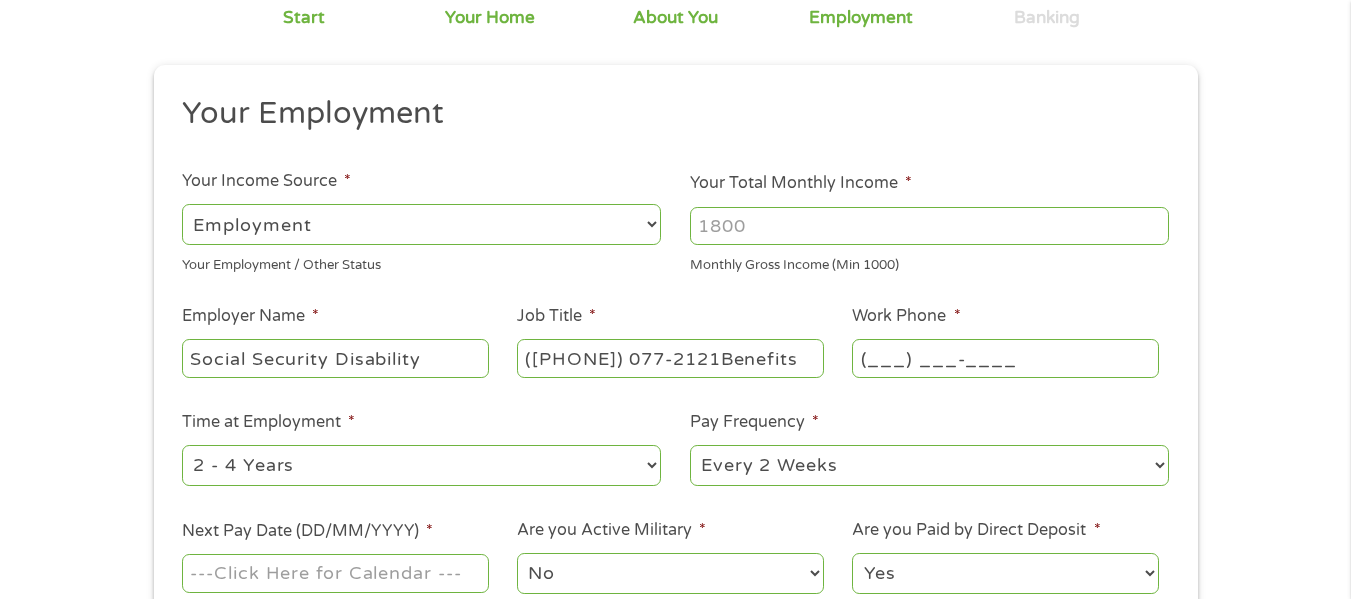 type on "Benefits" 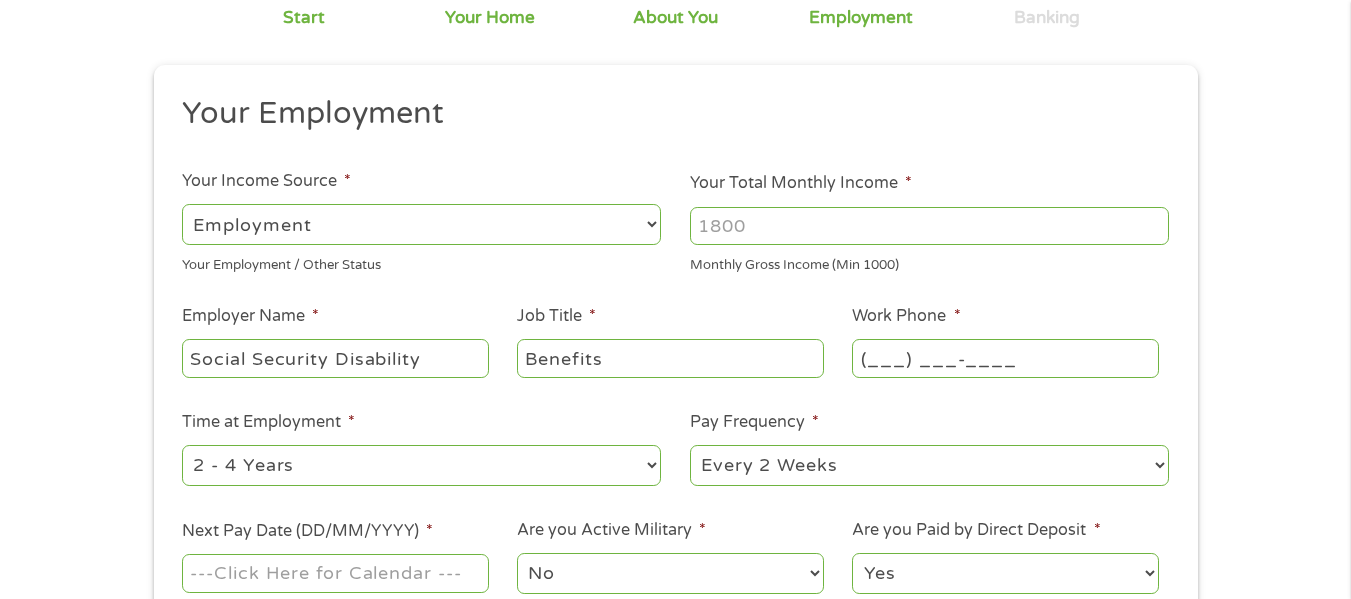 click on "(___) ___-____" at bounding box center (1005, 358) 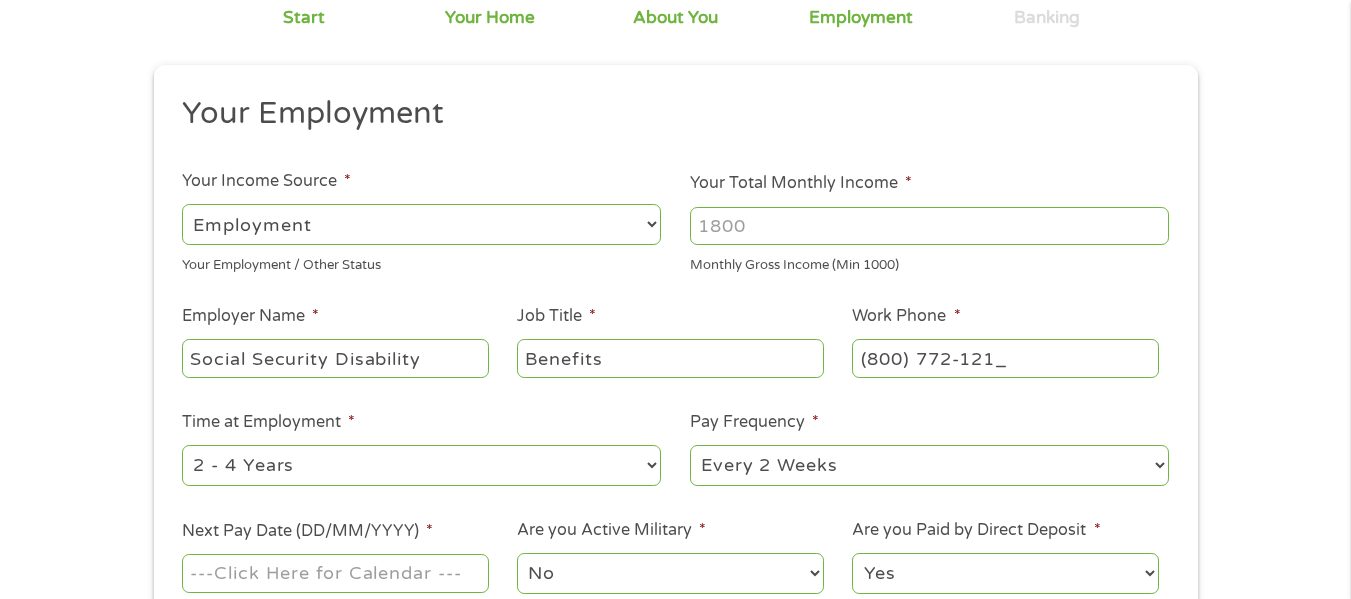 type on "(800) 772-1213" 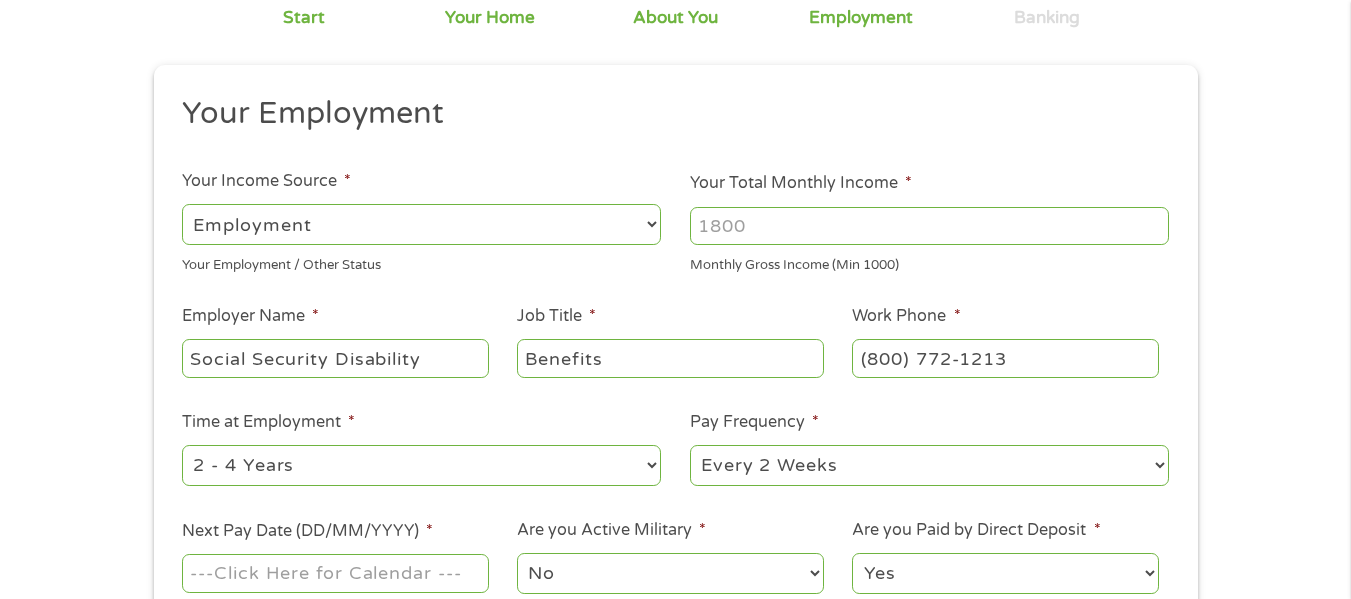 click on "1 Start 2 Your Home 3 About You 4 Employment 5 Banking 6
This field is hidden when viewing the form gclid EAIaIQobChMI1IKd2Lb0jgMVZzMIBR1aAQGSEAAYAiAAEgIdMvD_BwE This field is hidden when viewing the form Referrer https://www.cashpandaloans.com/?medium=adwords&source=adwords&campaign=22549846227&adgroup=188036189468&creative=752117433323&position&keyword=cash%20loan%20in%202%20minutes&utm_term=%7Bsearchterm%7D&matchtype=%7Bterm%7D&device=c&network=s&gad_source=5&gad_campaignid=22549846227&gclid=EAIaIQobChMI1IKd2Lb0jgMVZzMIBR1aAQGSEAAYAiAAEgIdMvD_BwE This field is hidden when viewing the form Source adwords This field is hidden when viewing the form Campaign 22549846227 This field is hidden when viewing the form Medium adwords This field is hidden when viewing the form adgroup 188036189468 This field is hidden when viewing the form creative 752117433323 position keyword matchtype c" at bounding box center (675, 319) 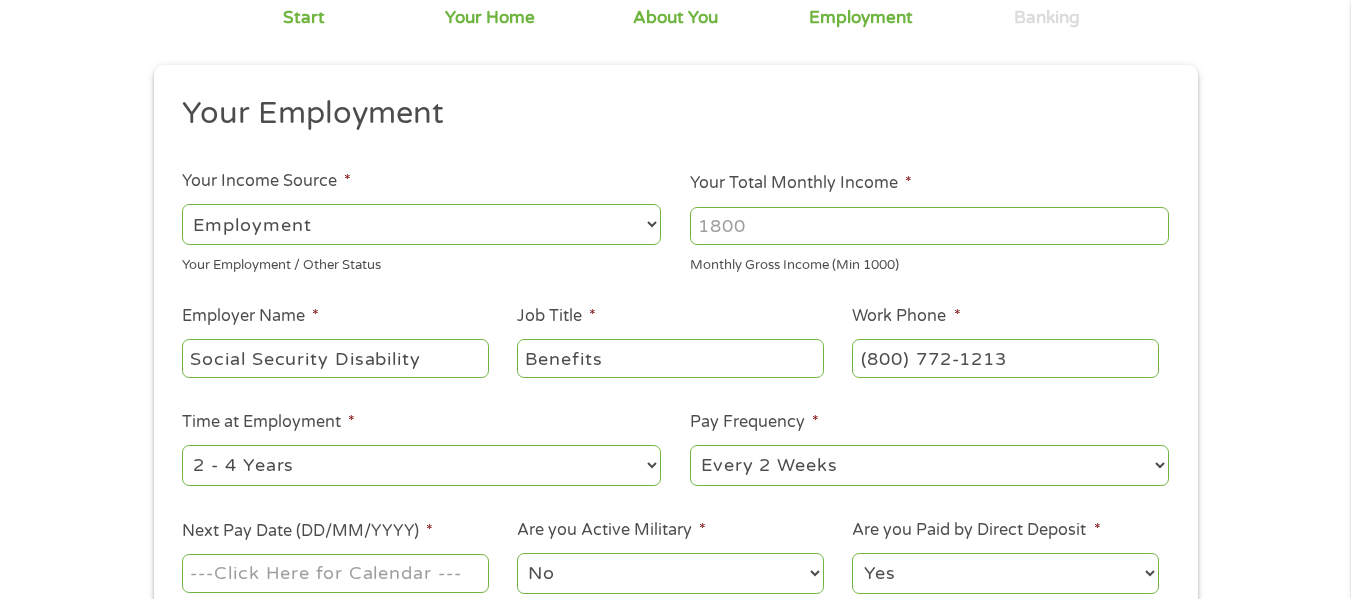 drag, startPoint x: 747, startPoint y: 219, endPoint x: 698, endPoint y: 224, distance: 49.25444 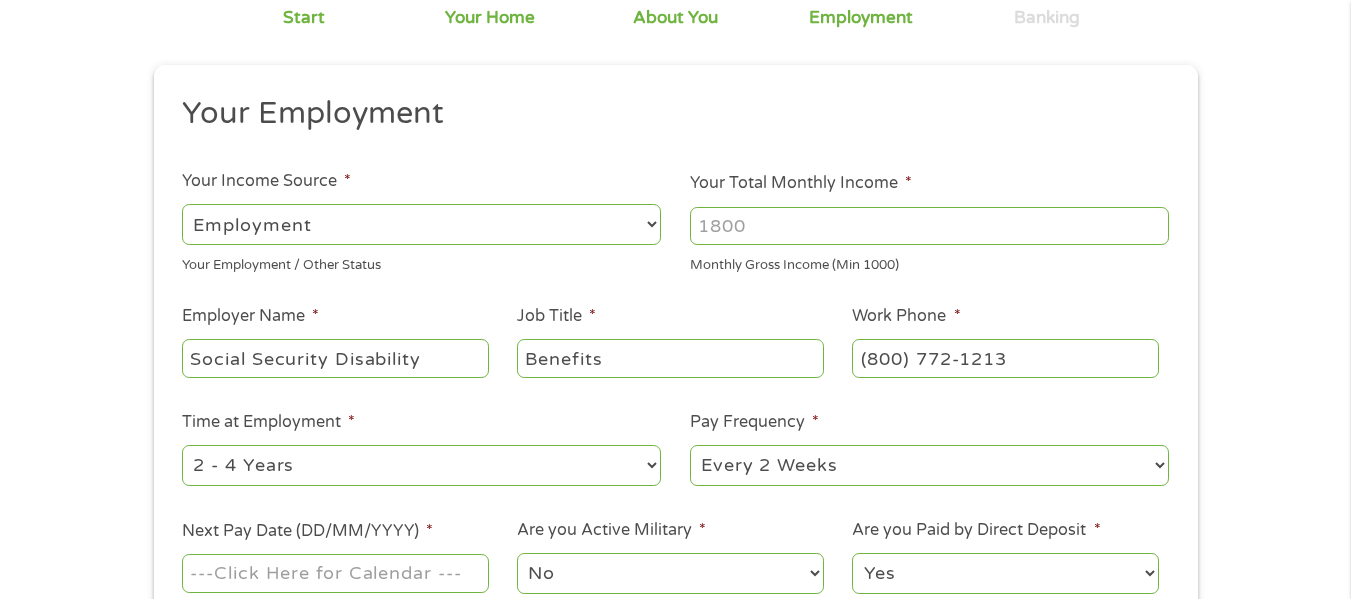 click on "Your Total Monthly Income *" at bounding box center [929, 226] 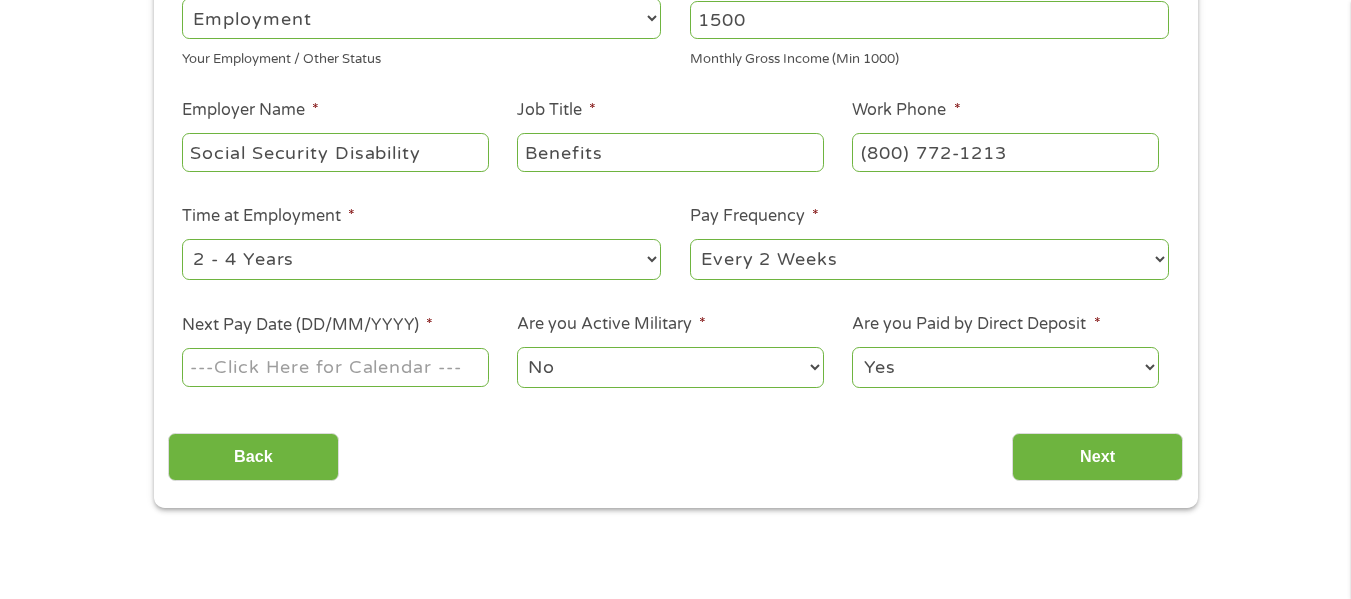 scroll, scrollTop: 425, scrollLeft: 0, axis: vertical 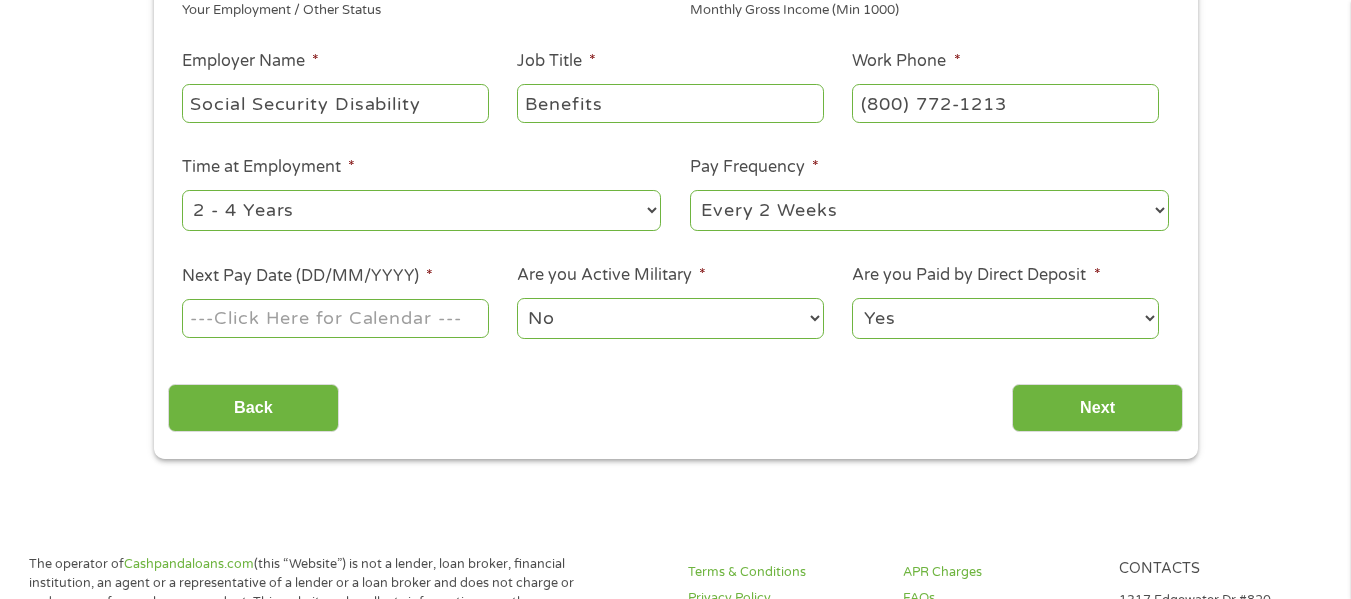type on "1500" 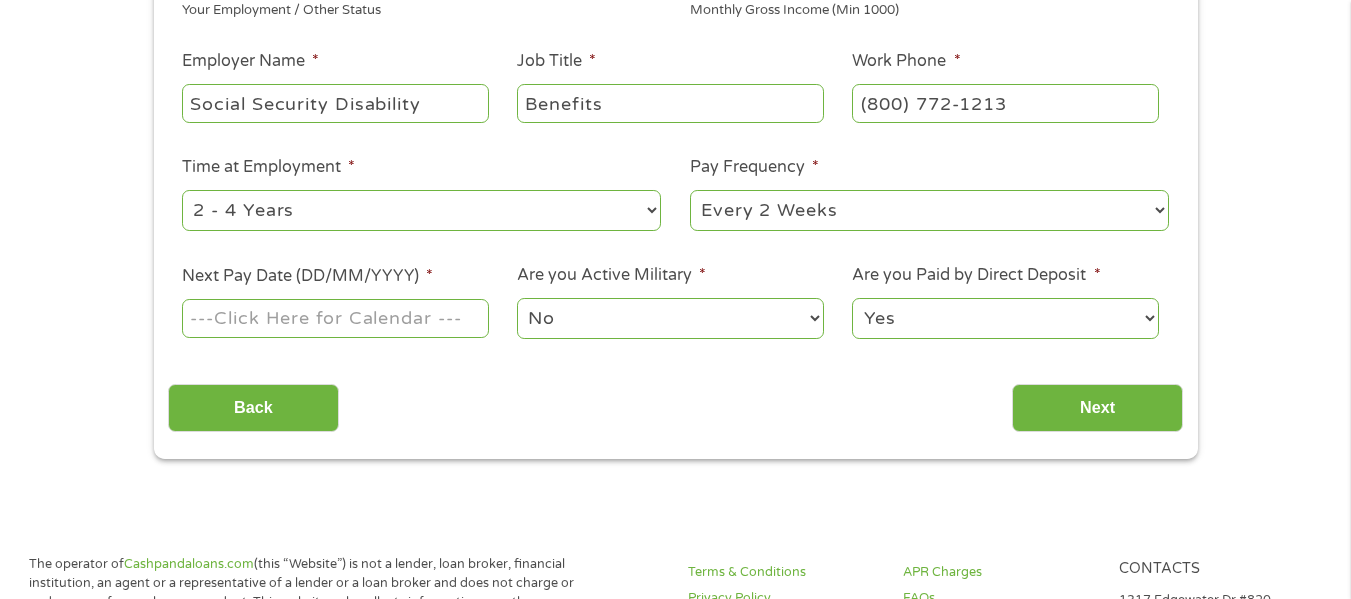 click on "--- Choose one --- 1 Year or less 1 - 2 Years 2 - 4 Years Over 4 Years" at bounding box center (421, 210) 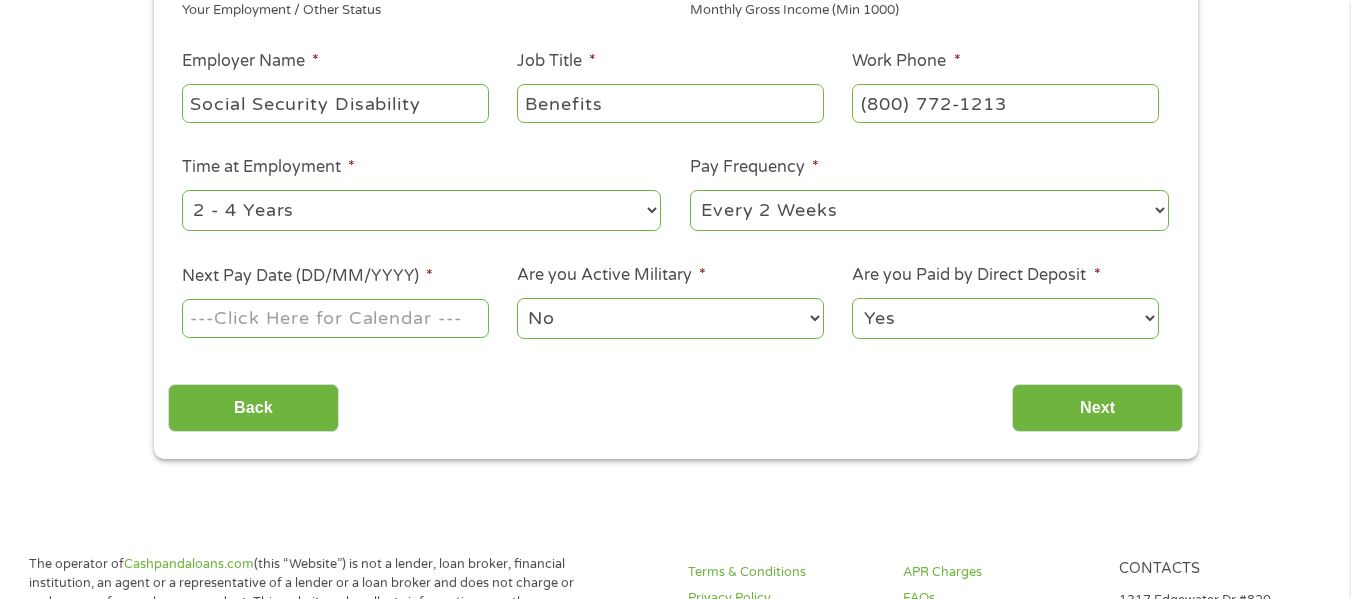select on "60months" 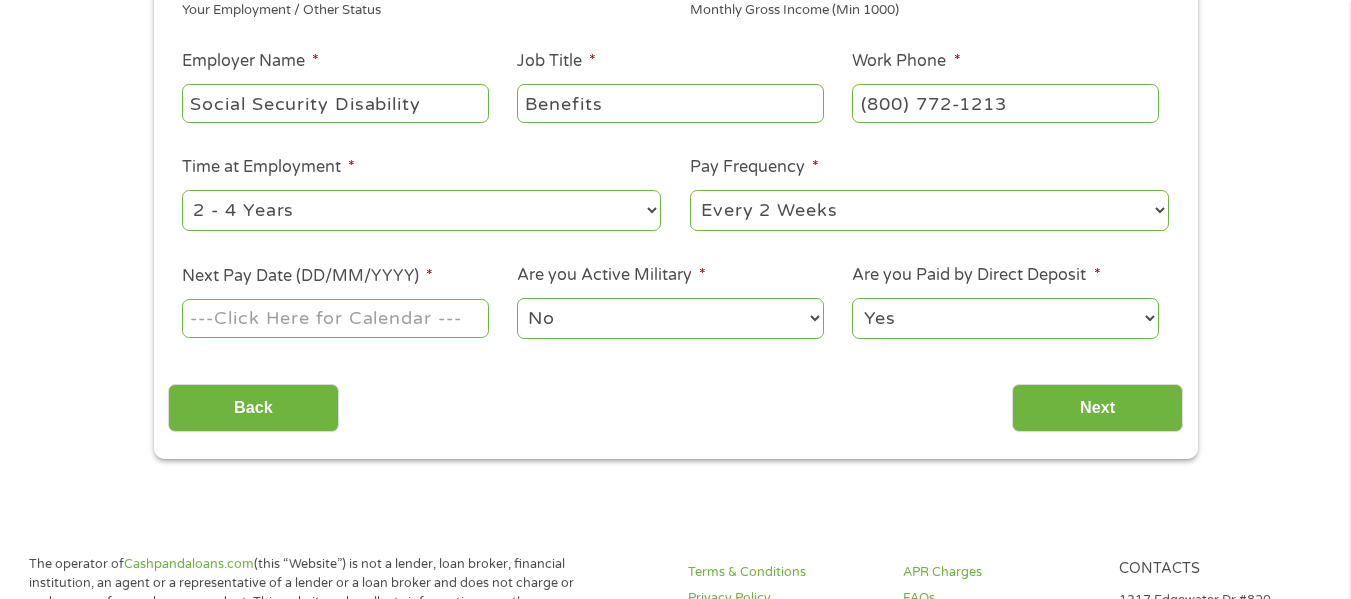 click on "--- Choose one --- 1 Year or less 1 - 2 Years 2 - 4 Years Over 4 Years" at bounding box center (421, 210) 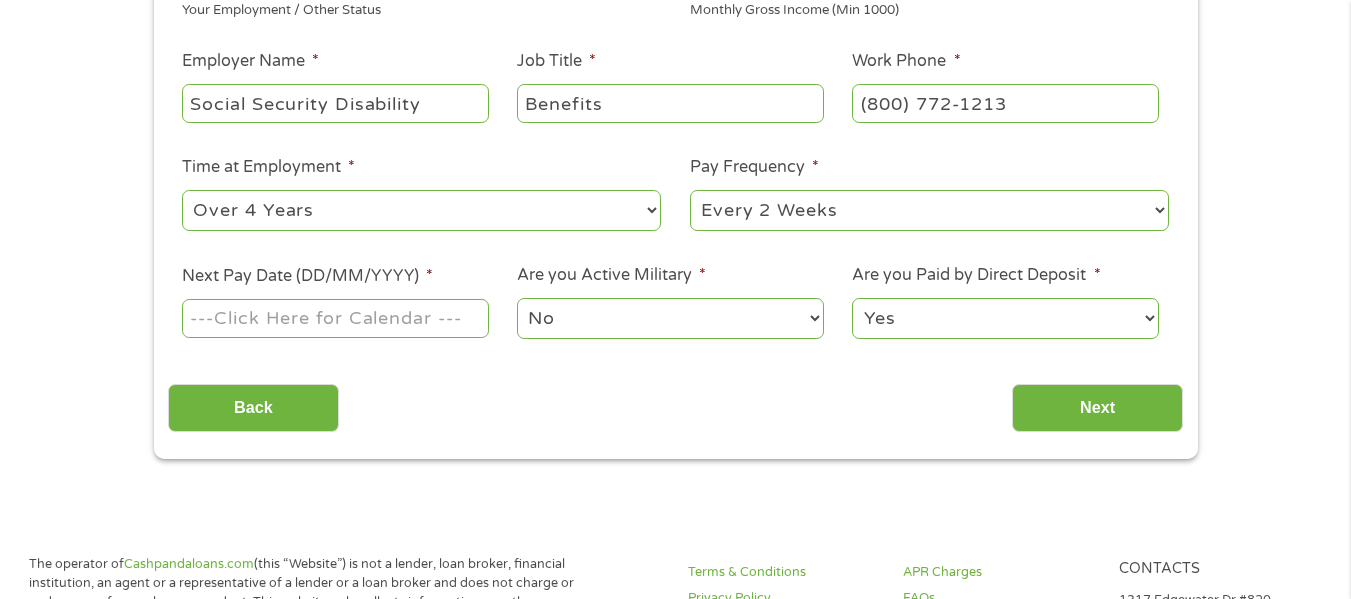 click on "--- Choose one --- Every 2 Weeks Every Week Monthly Semi-Monthly" at bounding box center (929, 210) 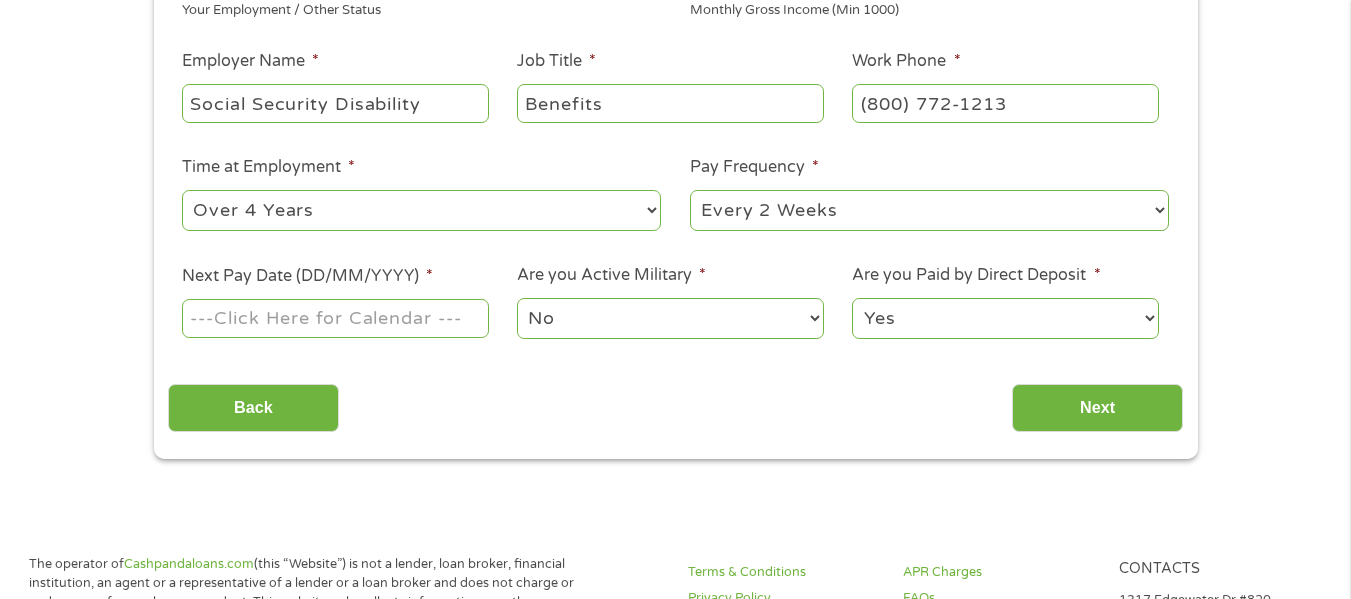 select on "monthly" 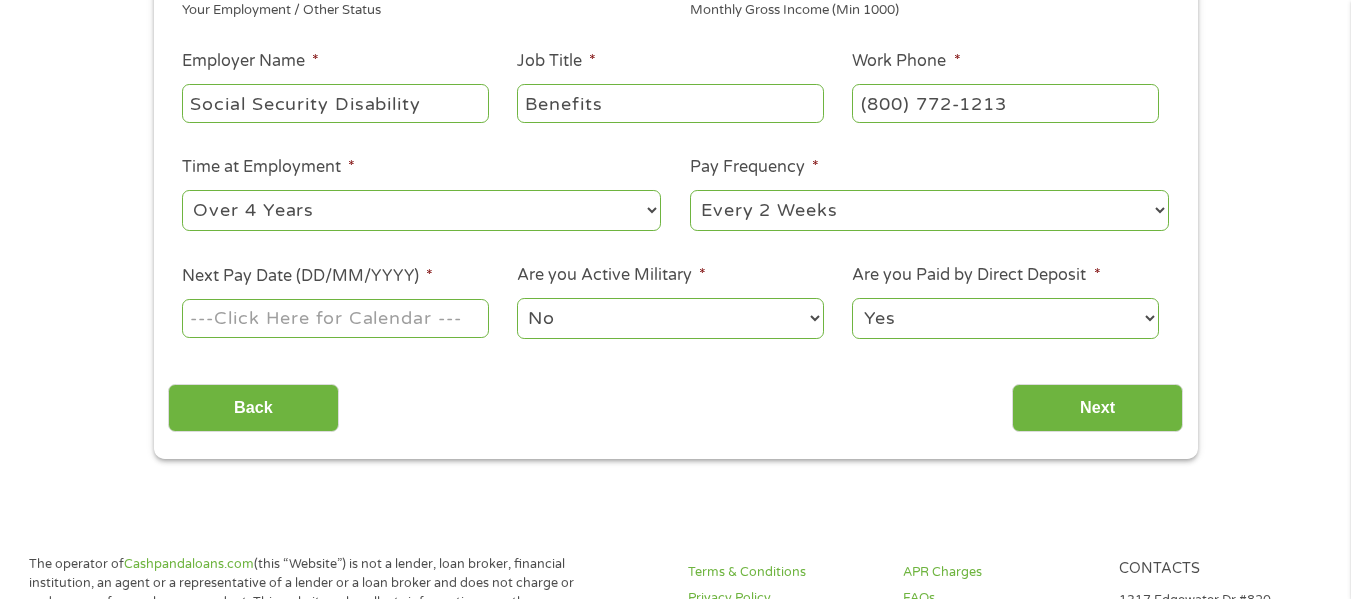 click on "--- Choose one --- Every 2 Weeks Every Week Monthly Semi-Monthly" at bounding box center (929, 210) 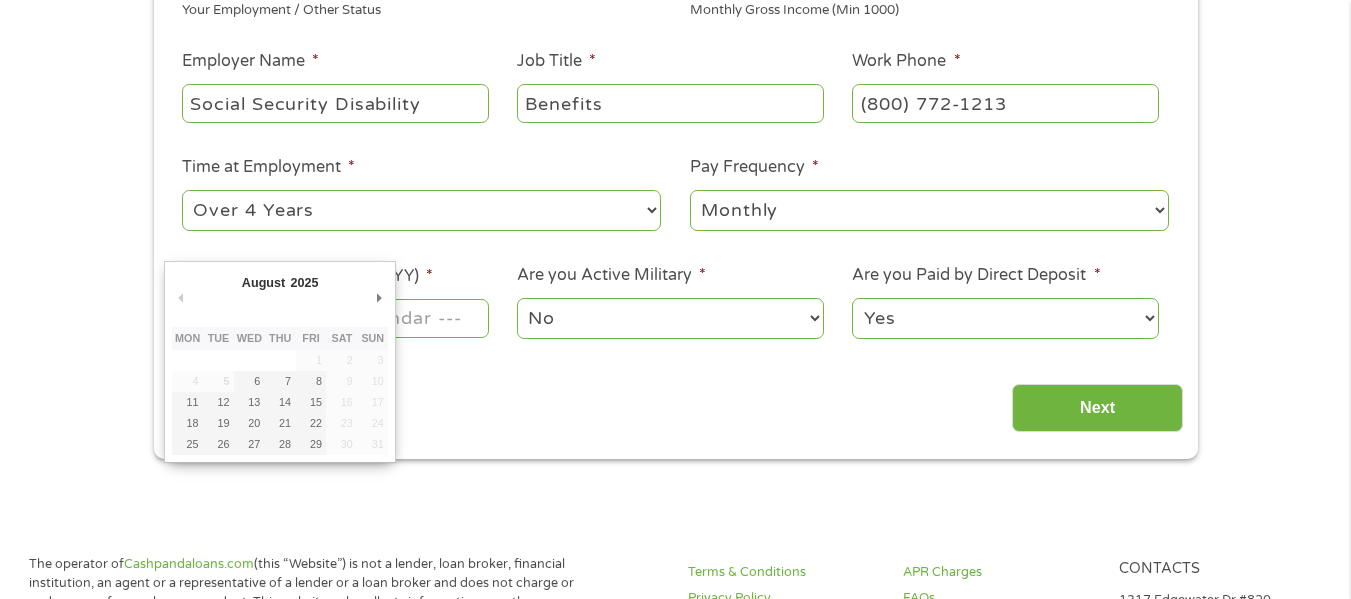 click on "Next Pay Date (DD/MM/YYYY) *" at bounding box center [335, 318] 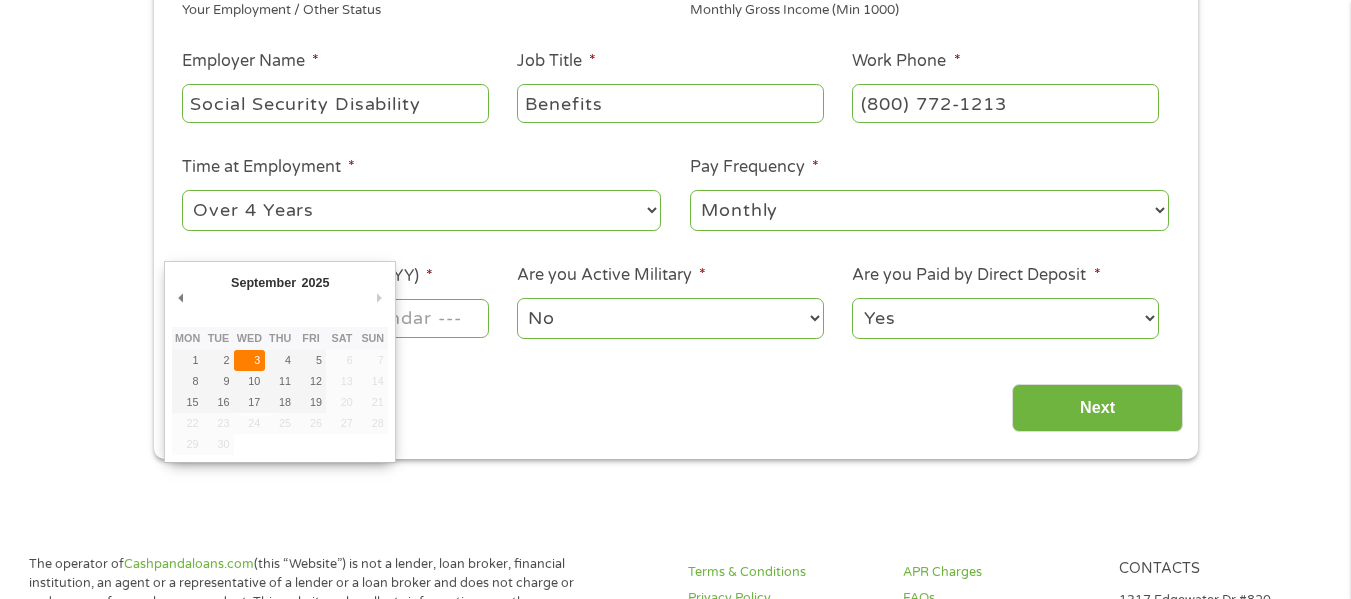 type on "03/09/2025" 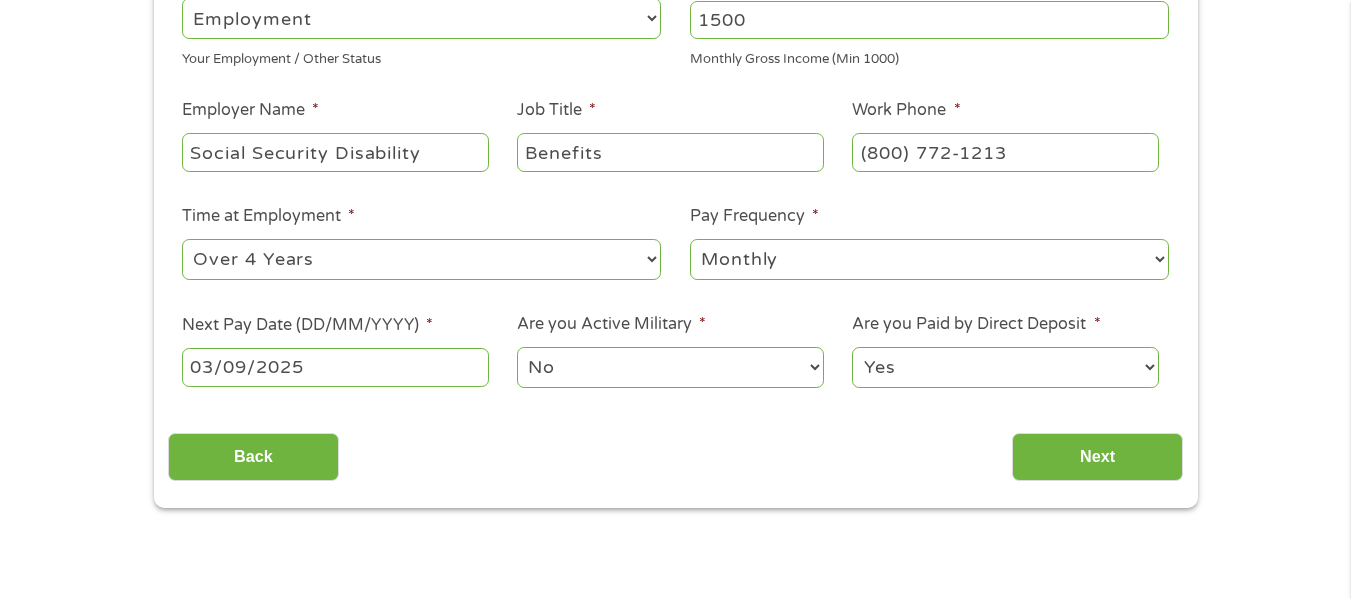 scroll, scrollTop: 340, scrollLeft: 0, axis: vertical 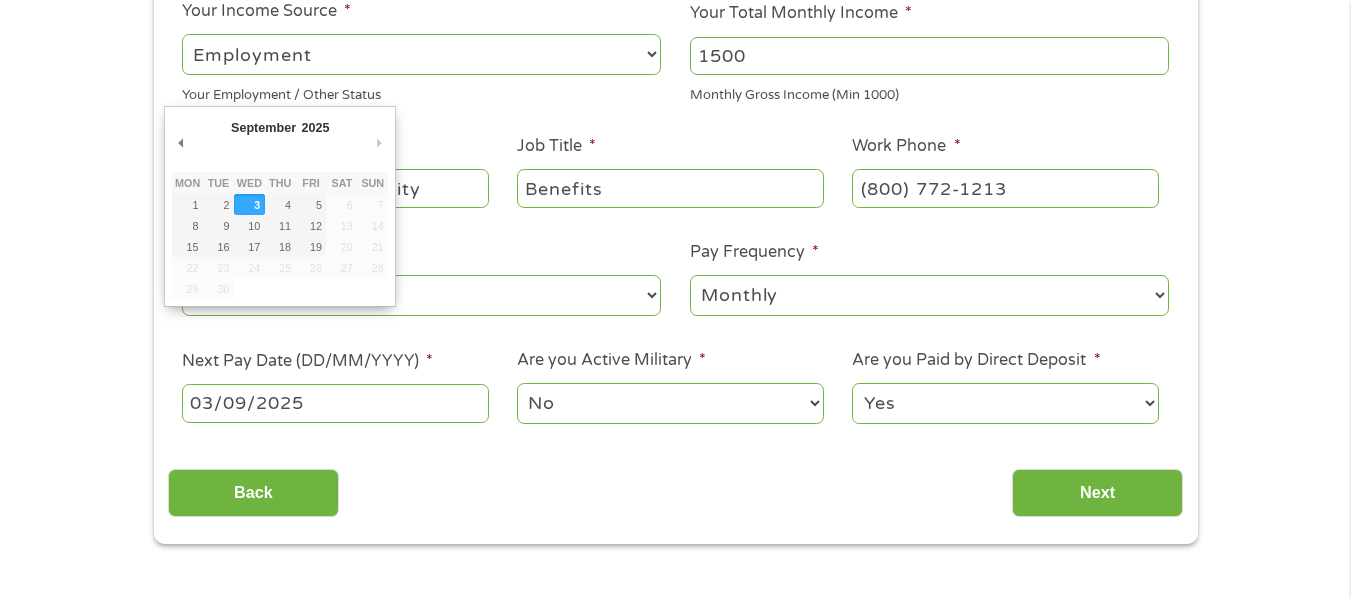 click on "03/09/2025" at bounding box center [335, 403] 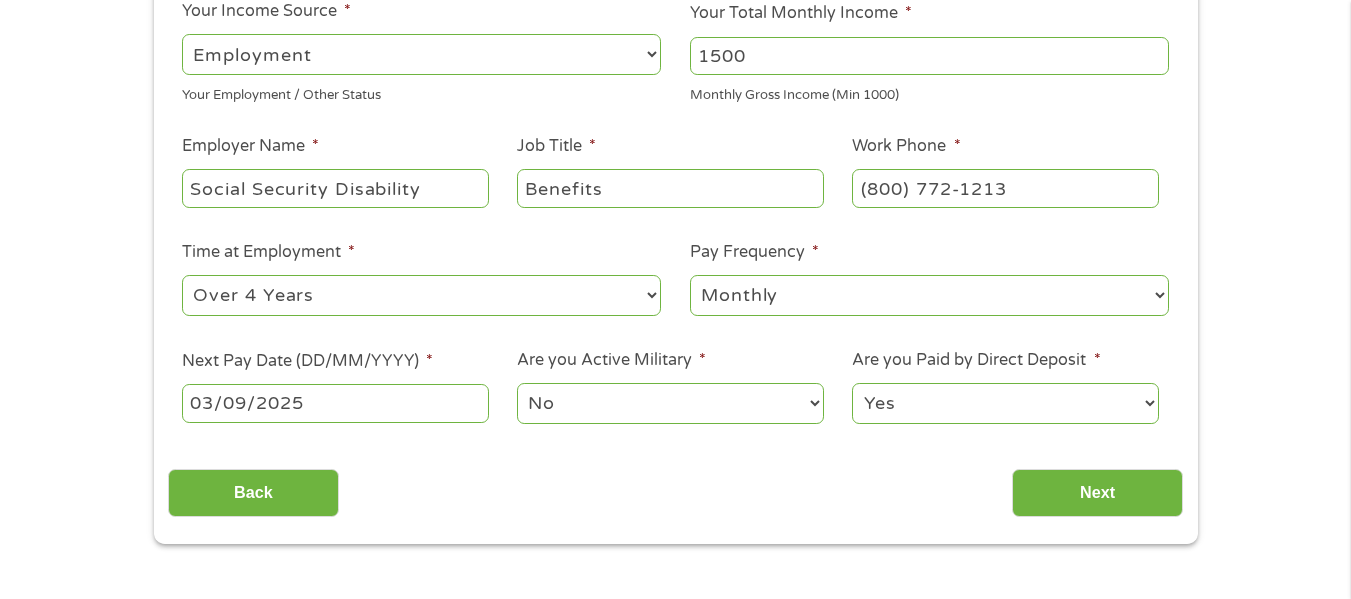 click on "Next Pay Date (DD/MM/YYYY) *" at bounding box center [307, 361] 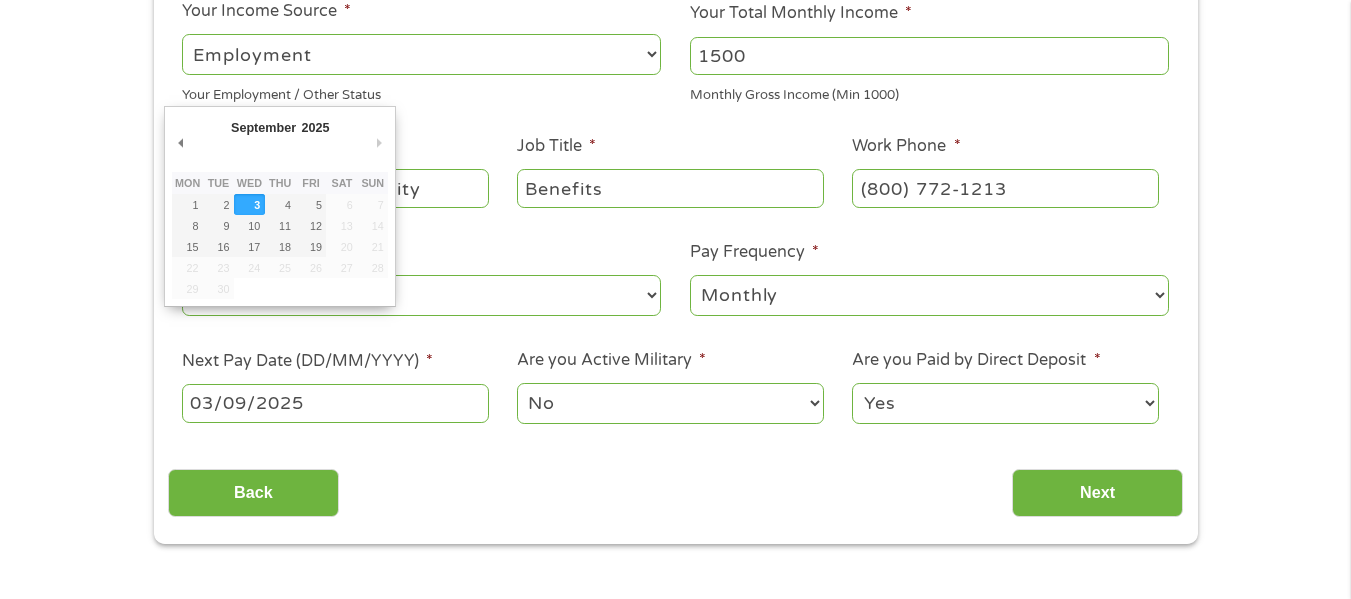 click on "03/09/2025" at bounding box center [335, 403] 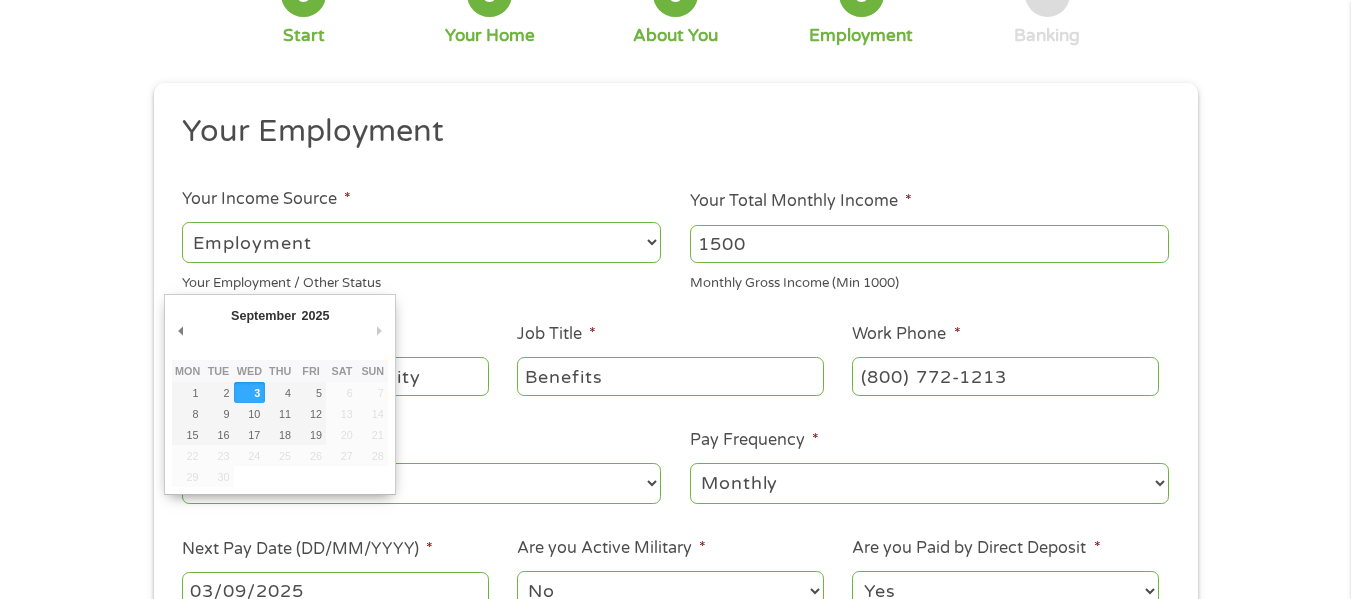 scroll, scrollTop: 121, scrollLeft: 0, axis: vertical 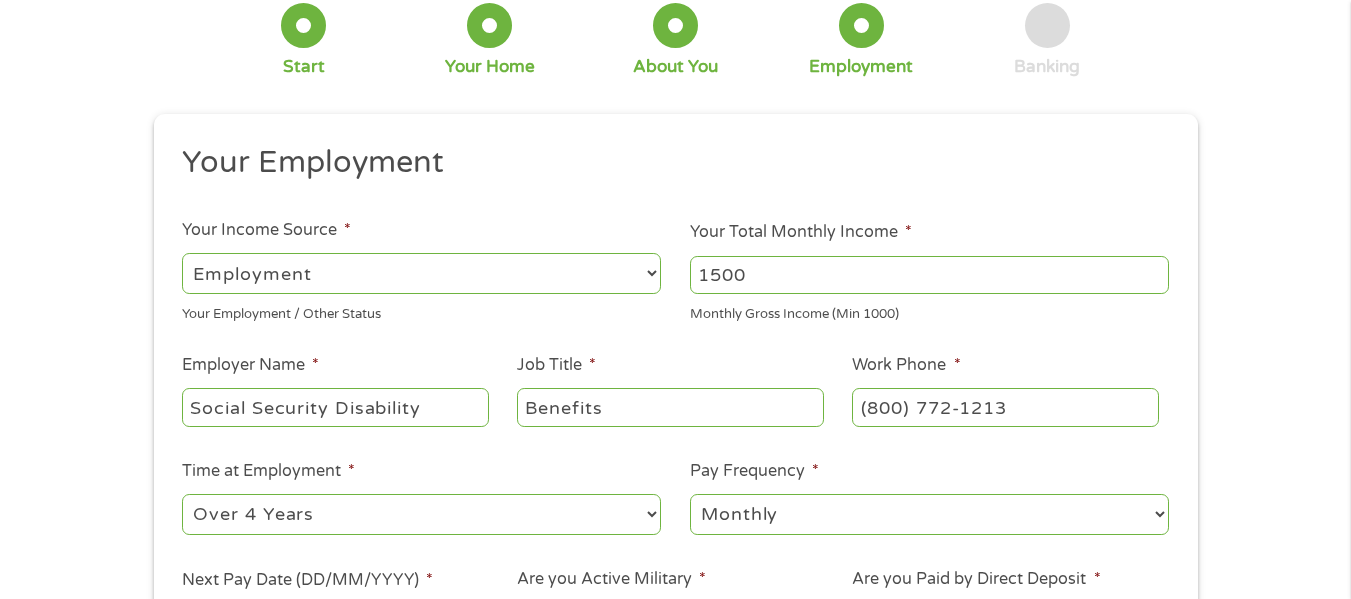 click on "Your Employment Your Income Source * --- Choose one --- Employment Self Employed Benefits Your Employment / Other Status Your Total Monthly Income * 1500 Monthly Gross Income (Min 1000) This field is hidden when viewing the form Other Income * 0 Pension, Spouse & any Other Income Employer Name * Social Security Disability Job Title * Benefits Work Phone * ([PHONE]) [PHONE]-[PHONE] Time at Employment * --- Choose one --- 1 Year or less 1 - 2 Years 2 - 4 Years Over 4 Years Pay Frequency * --- Choose one --- Every 2 Weeks Every Week Monthly Semi-Monthly Next Pay Date (DD/MM/YYYY) * 03/09/2025 Are you Active Military * No Yes Are you Paid by Direct Deposit * Yes No" at bounding box center (675, 402) 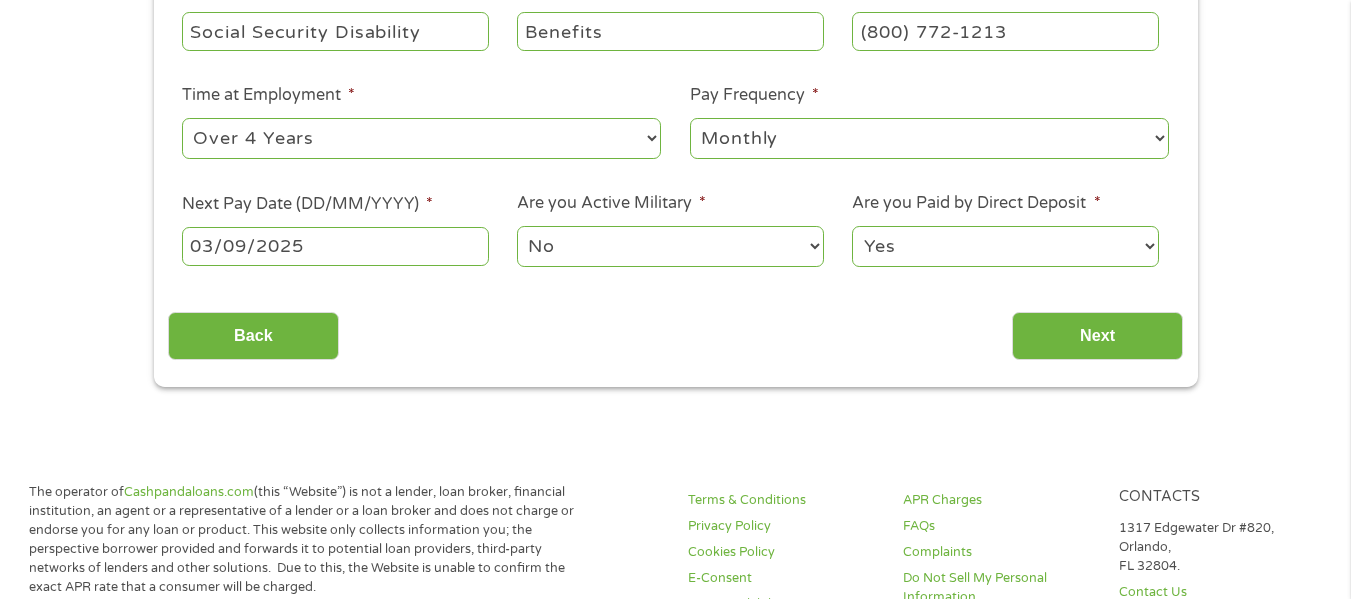scroll, scrollTop: 528, scrollLeft: 0, axis: vertical 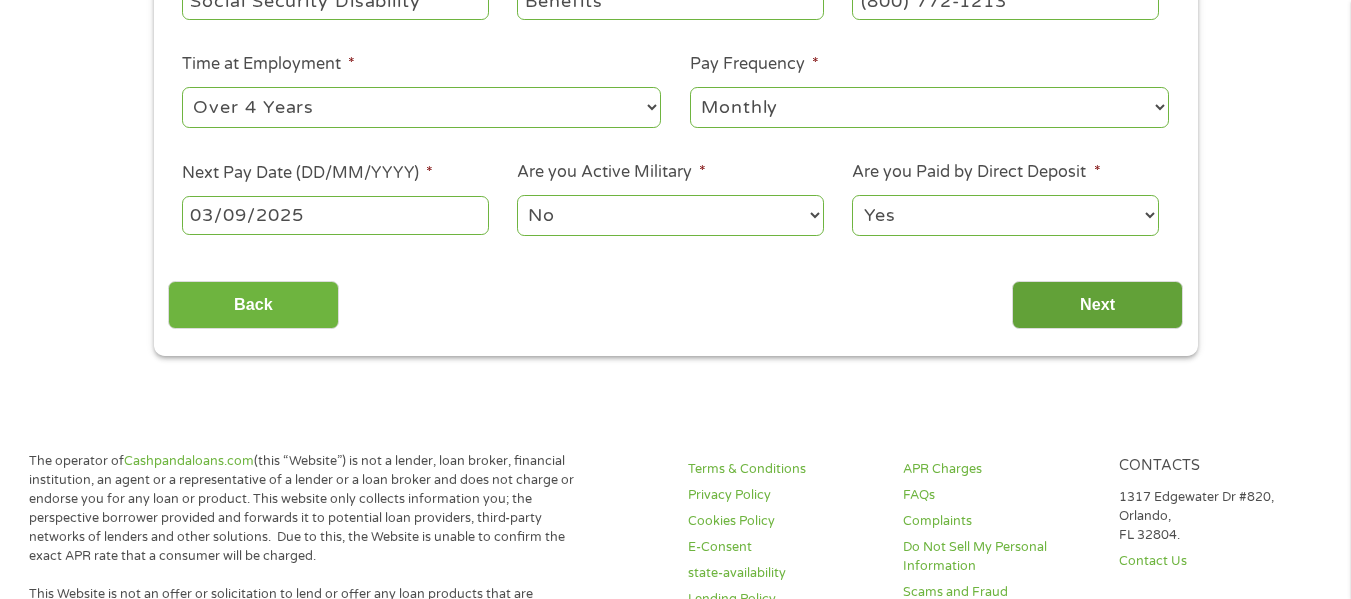 click on "Next" at bounding box center [1097, 305] 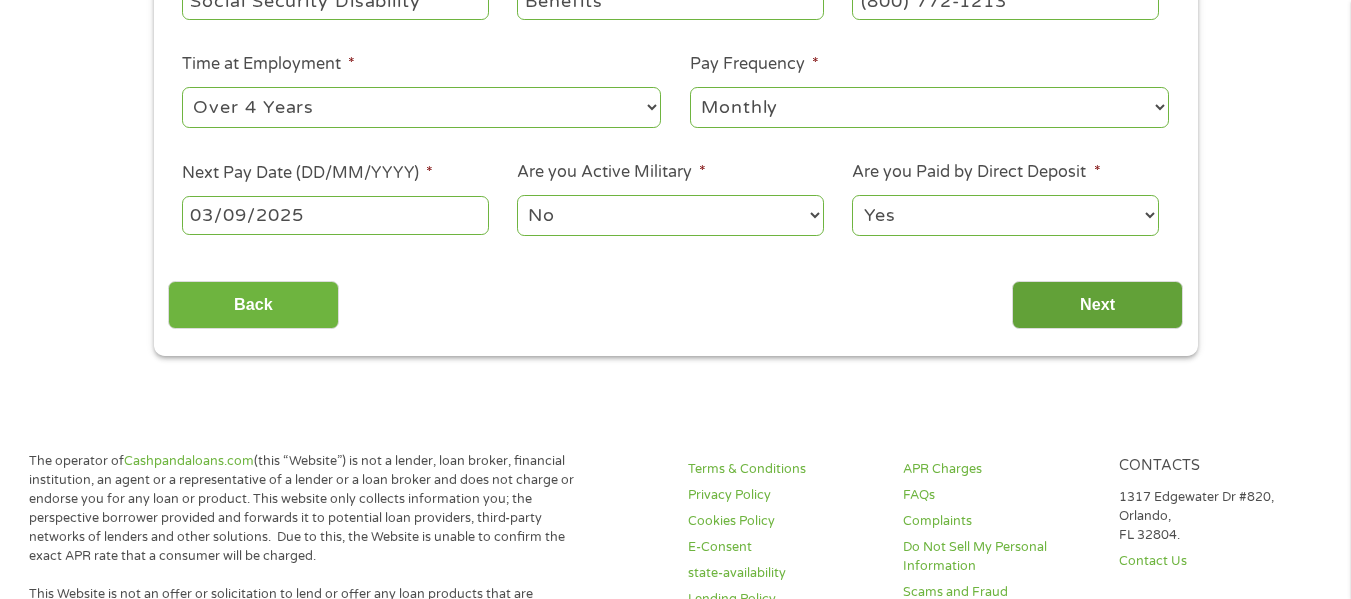 scroll, scrollTop: 8, scrollLeft: 8, axis: both 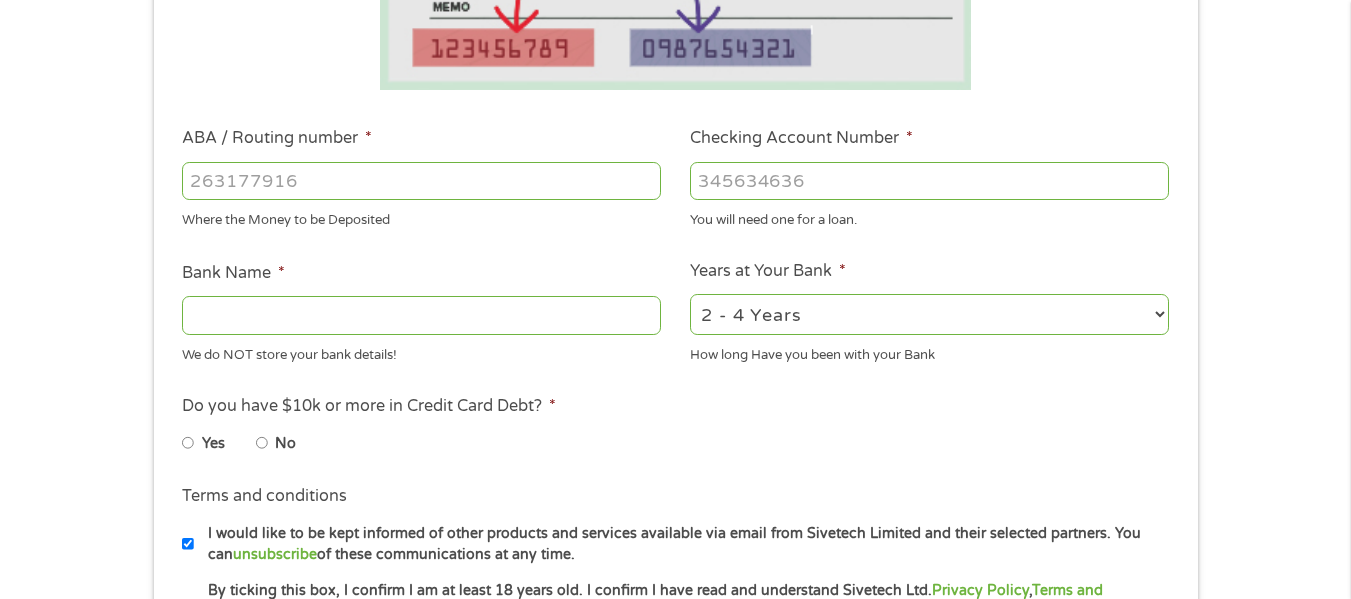 click on "Bank Name *" at bounding box center [421, 315] 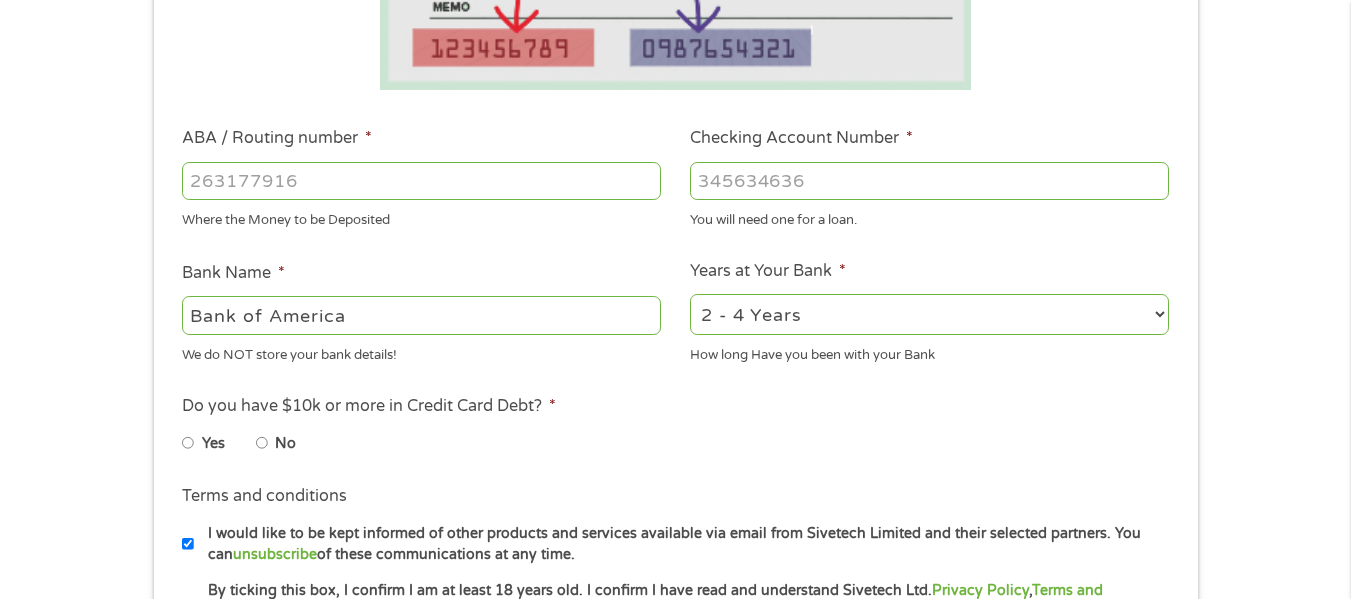 type on "Bank of America" 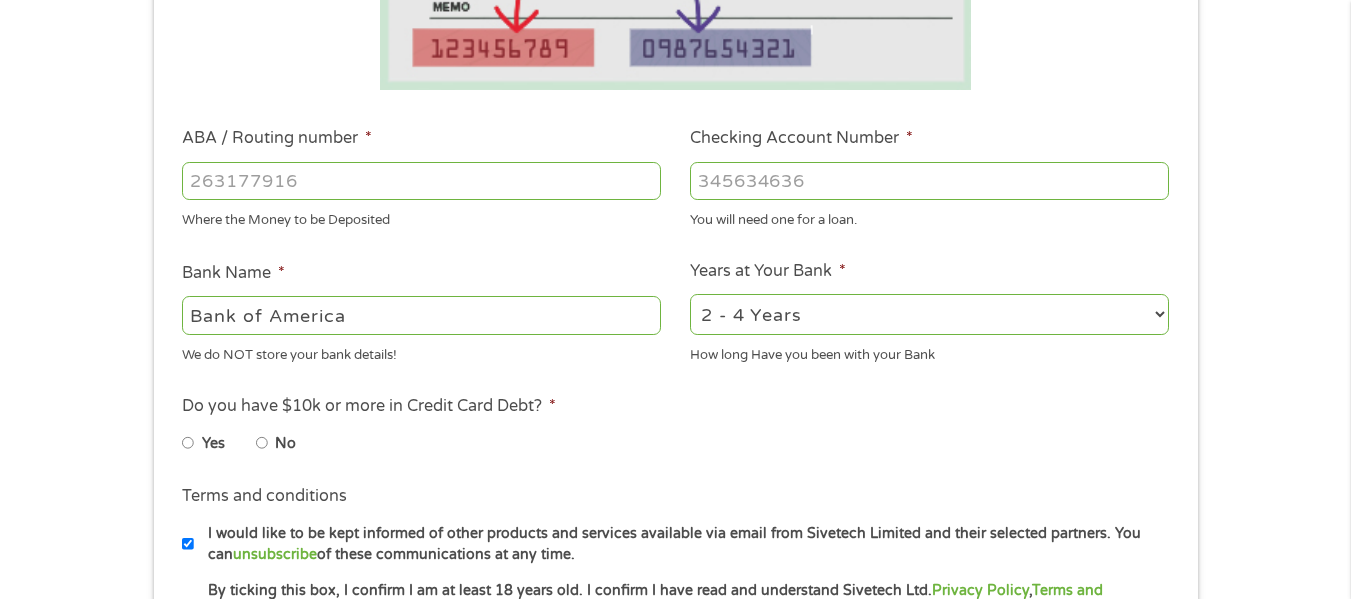 select on "24months" 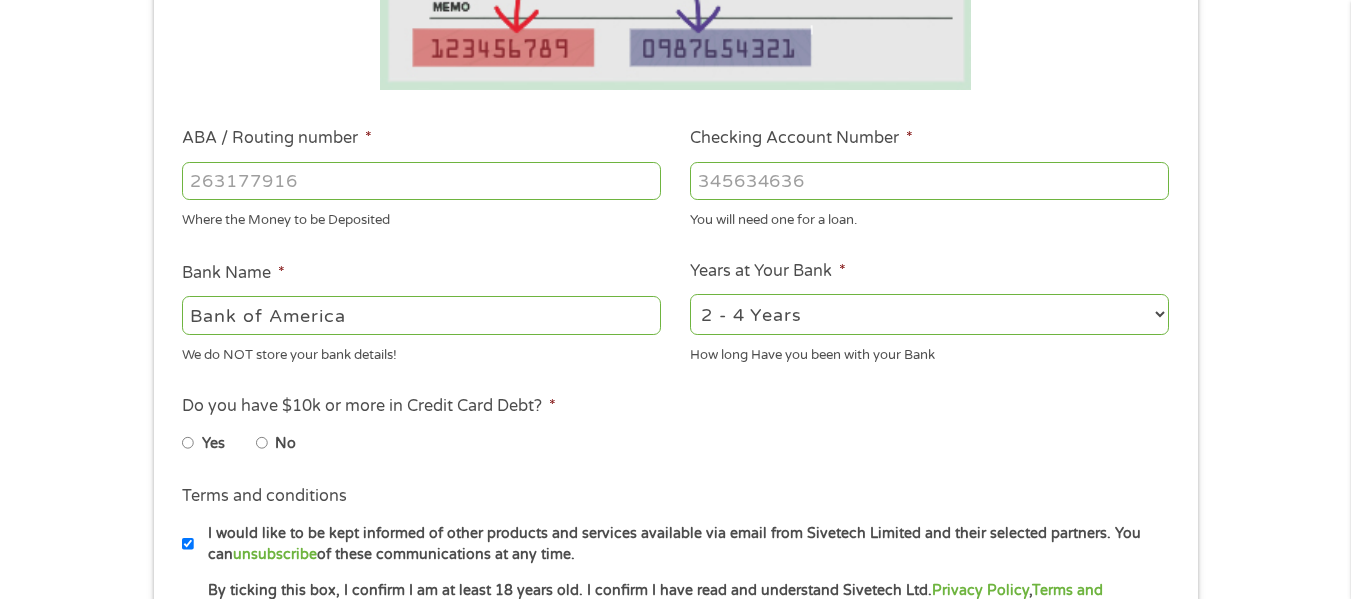 click on "2 - 4 Years 6 - 12 Months 1 - 2 Years Over 4 Years" at bounding box center [929, 314] 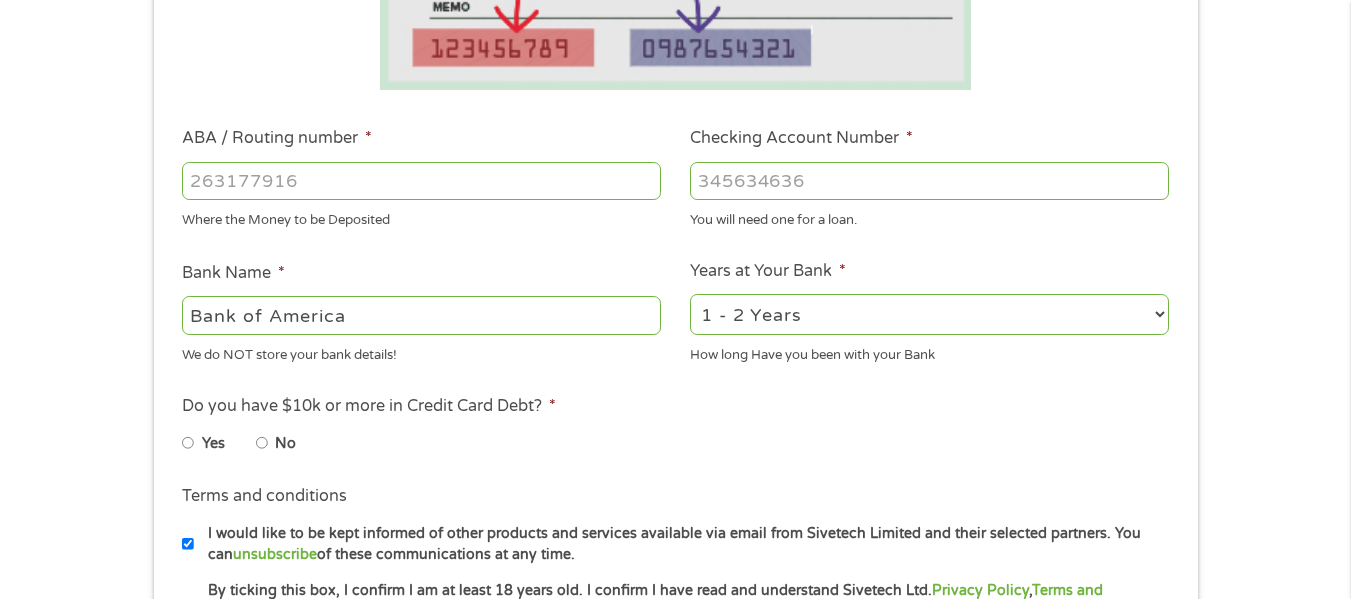drag, startPoint x: 388, startPoint y: 187, endPoint x: 78, endPoint y: 180, distance: 310.079 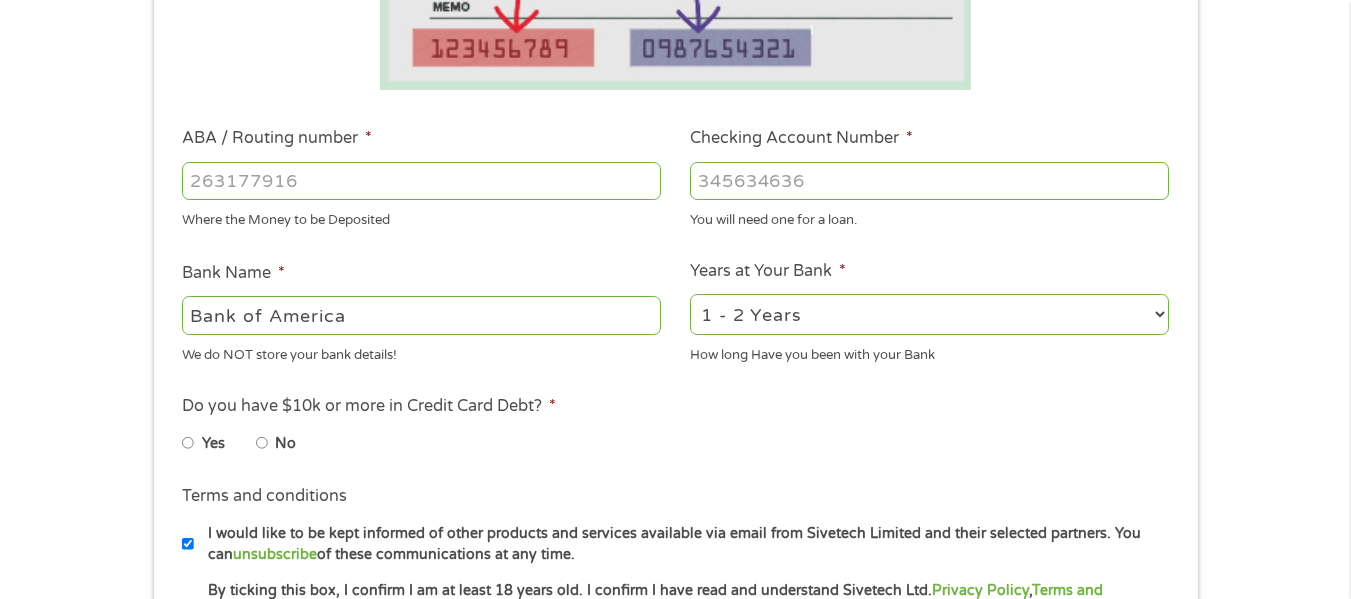 type on "[ZIP_CODE]" 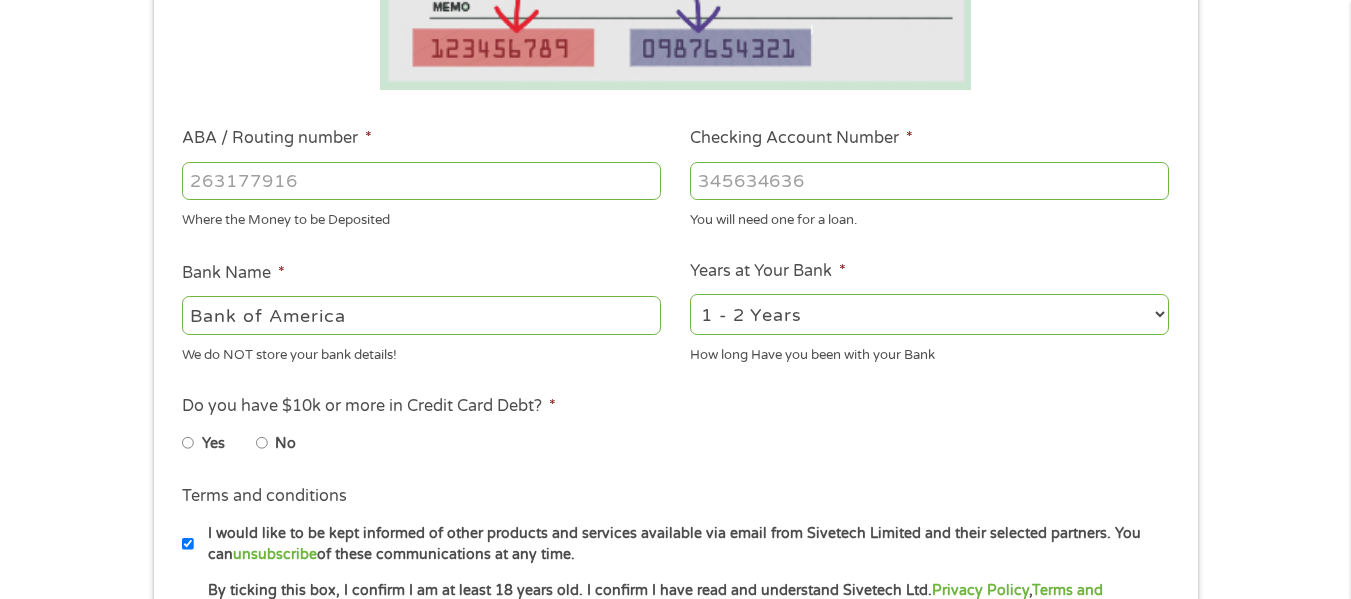type on "BANK OF AMERICA NA" 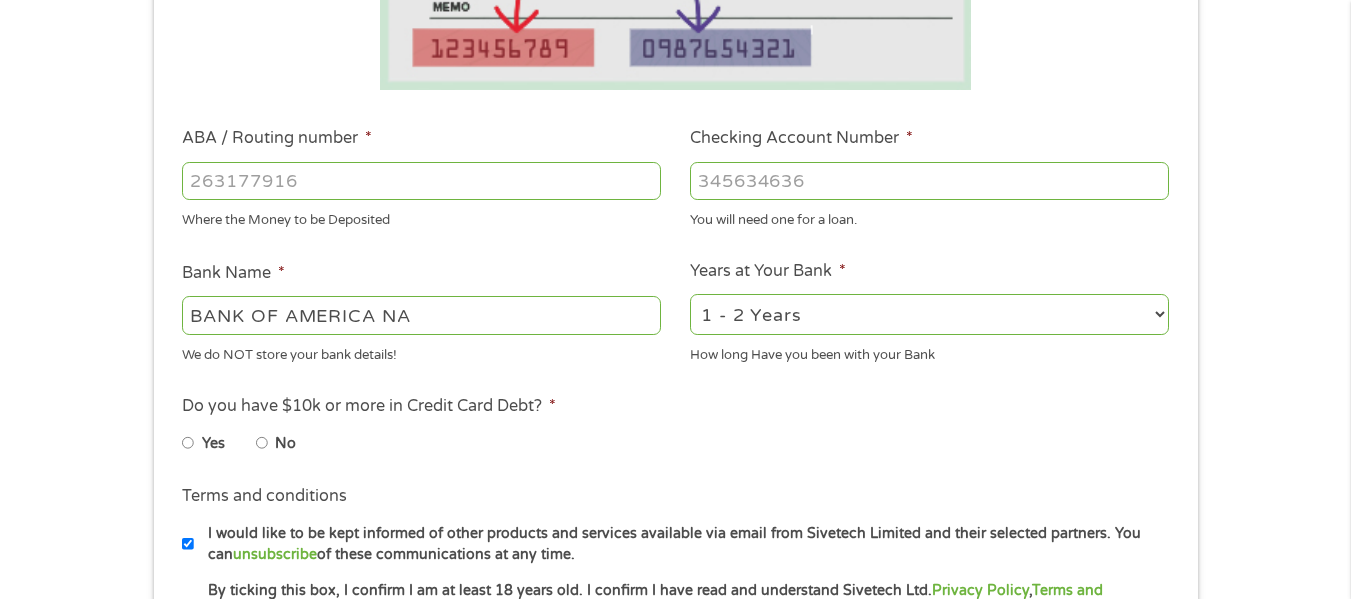 type on "[ZIP_CODE]" 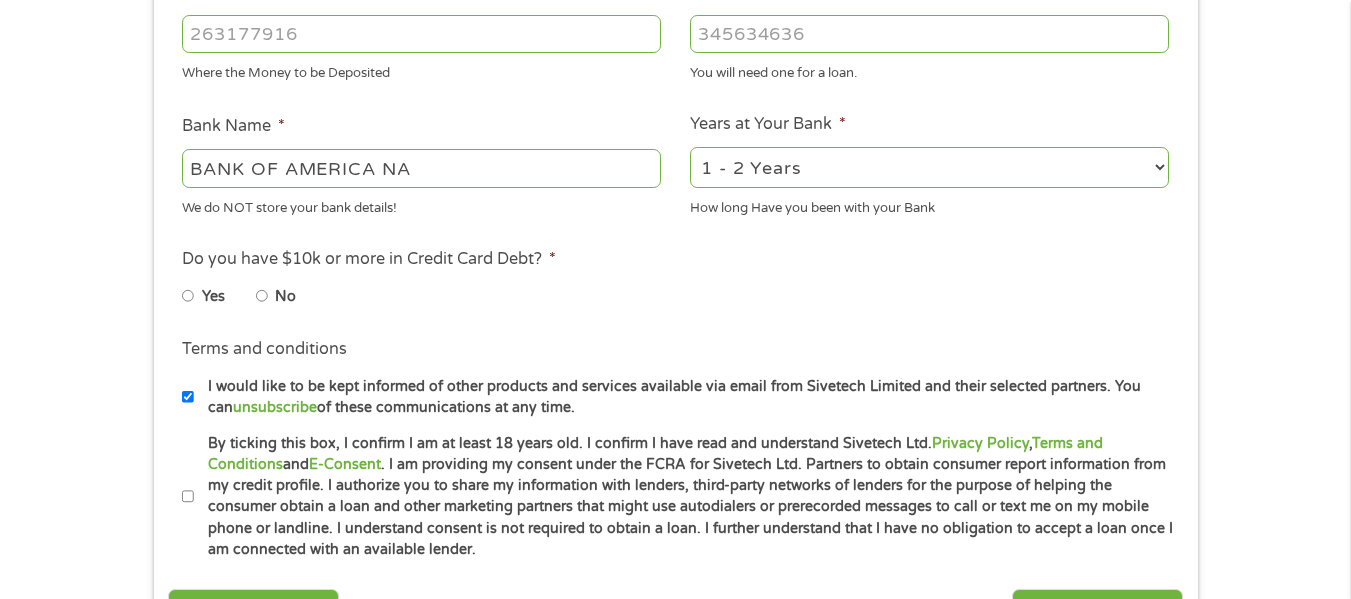 scroll, scrollTop: 711, scrollLeft: 0, axis: vertical 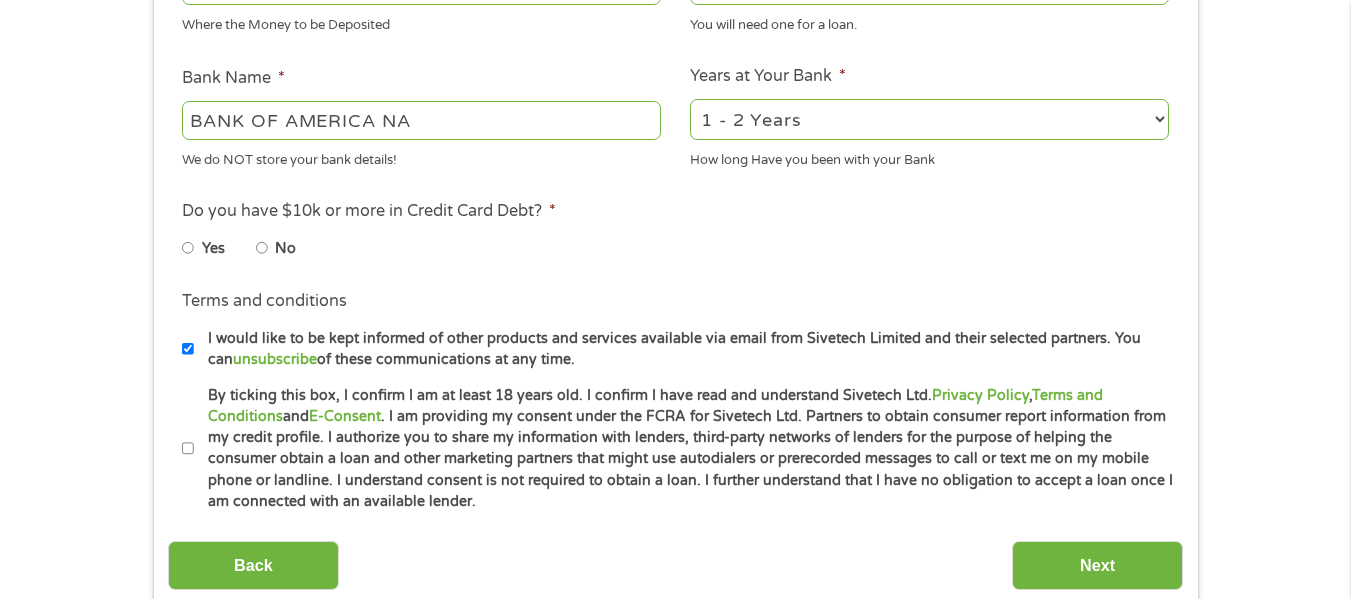 type on "[CREDIT_CARD_NUMBER]" 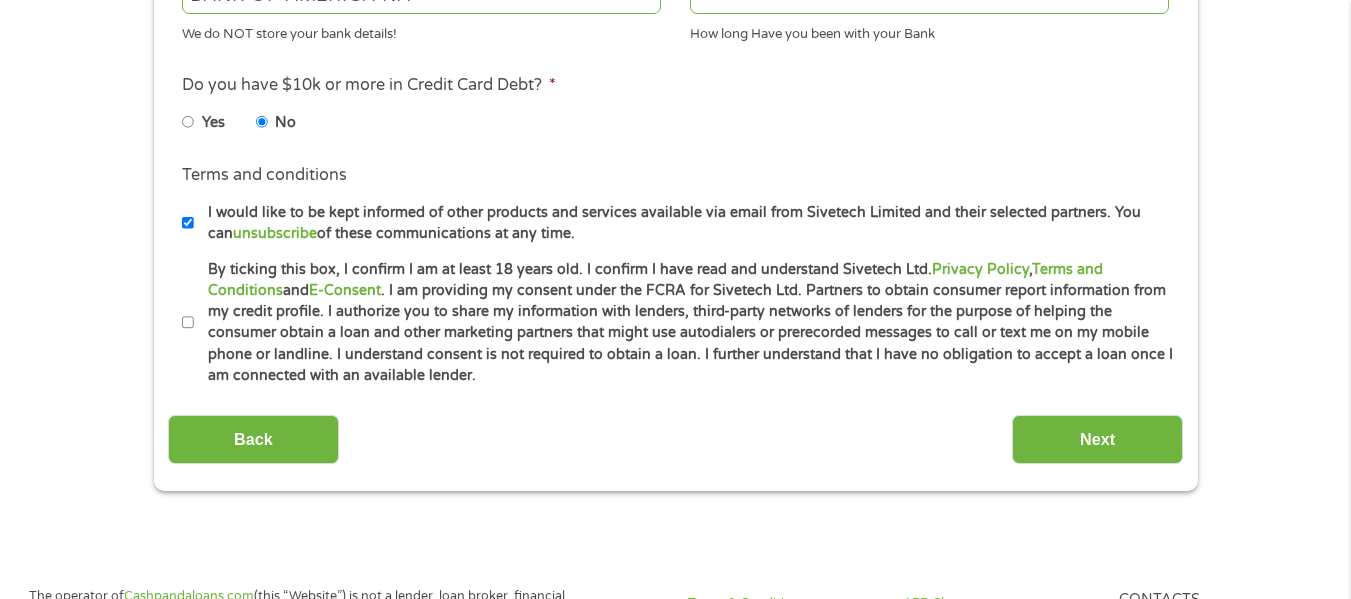 scroll, scrollTop: 842, scrollLeft: 0, axis: vertical 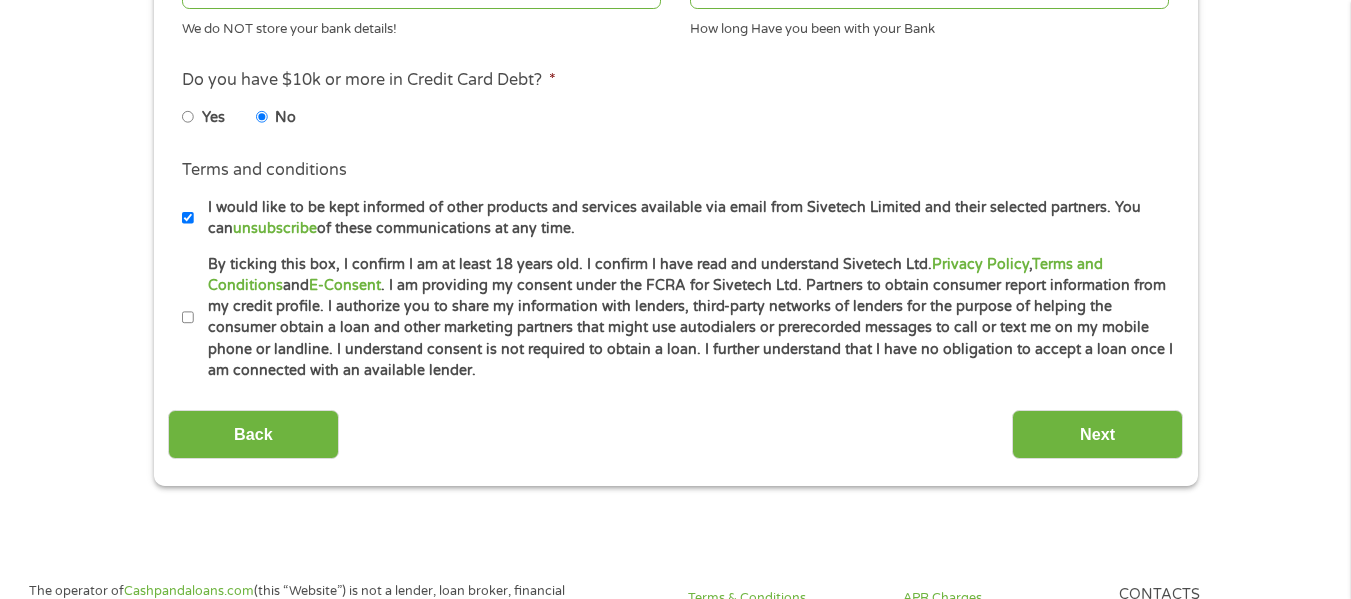 click on "By ticking this box, I confirm I am at least 18 years old. I confirm I have read and understand Sivetech Ltd.  Privacy Policy ,  Terms and Conditions  and  E-Consent . I am providing my consent under the FCRA for Sivetech Ltd. Partners to obtain consumer report information from my credit profile. I authorize you to share my information with lenders, third-party networks of lenders for the purpose of helping the consumer obtain a loan and other marketing partners that might use autodialers or prerecorded messages to call or text me on my mobile phone or landline. I understand consent is not required to obtain a loan. I further understand that I have no obligation to accept a loan once I am connected with an available lender." at bounding box center (188, 318) 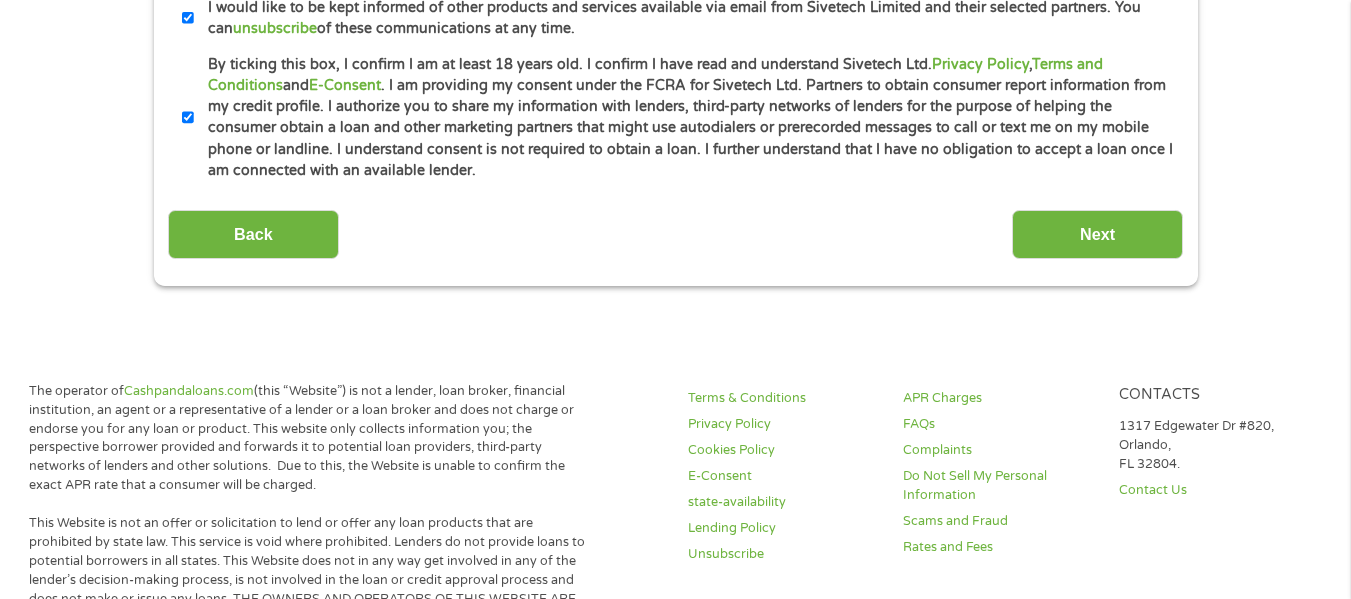 scroll, scrollTop: 1058, scrollLeft: 0, axis: vertical 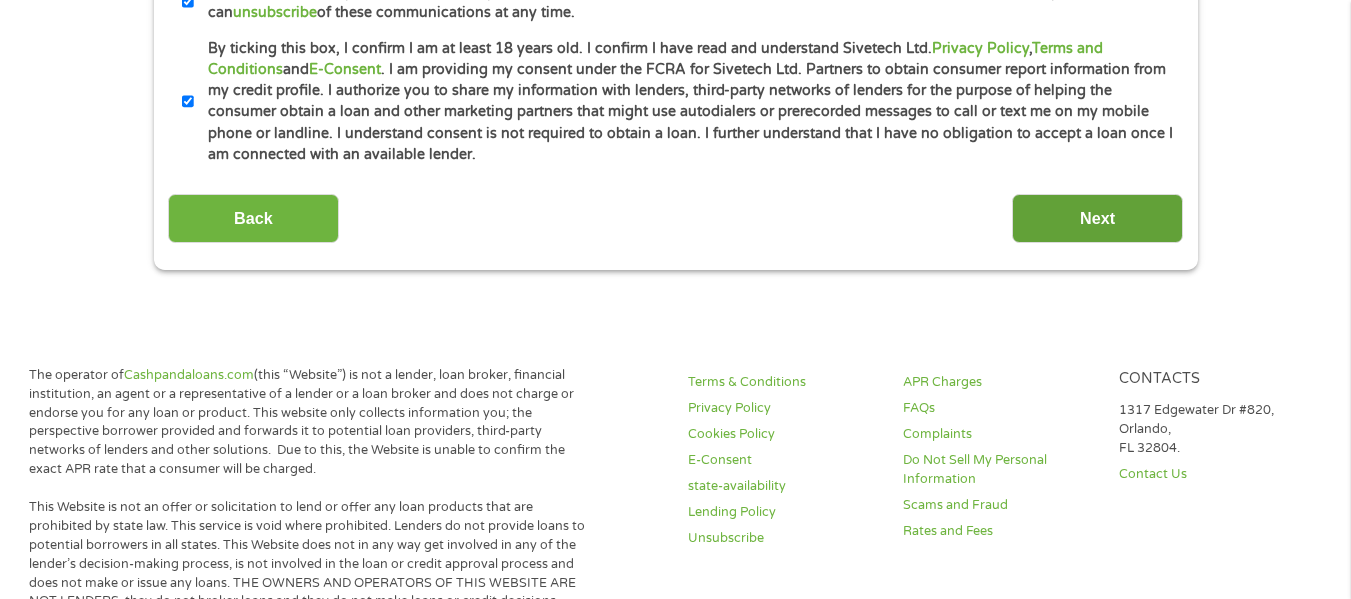 click on "Next" at bounding box center (1097, 218) 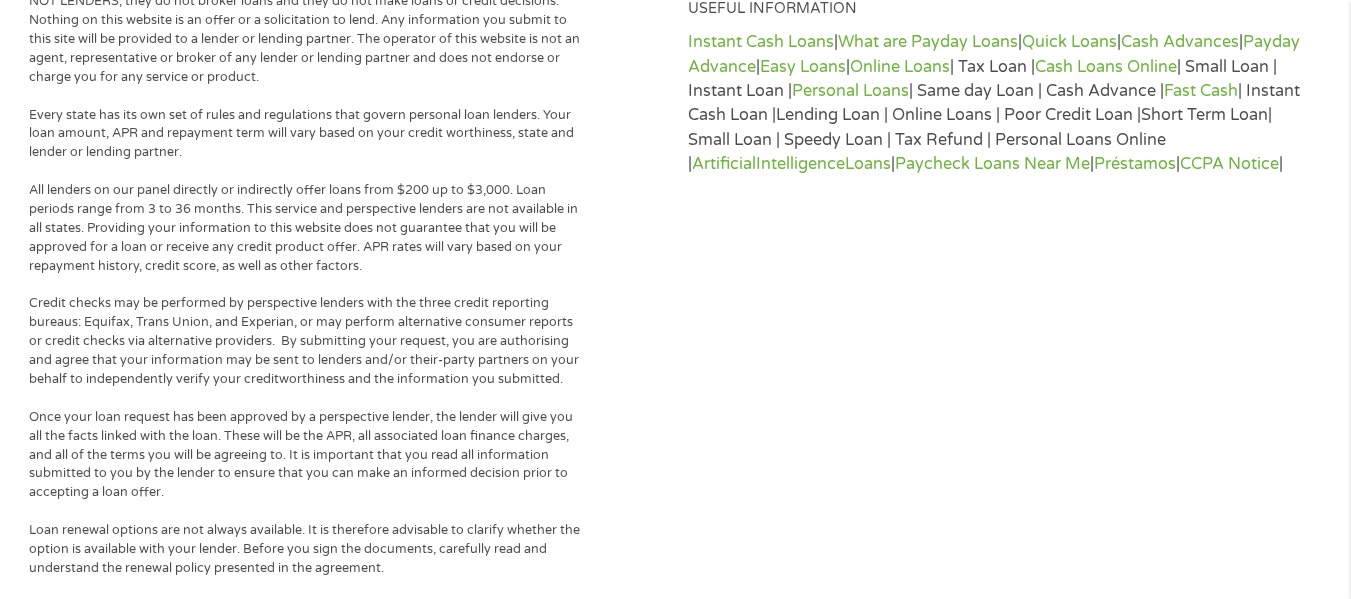 scroll, scrollTop: 8, scrollLeft: 8, axis: both 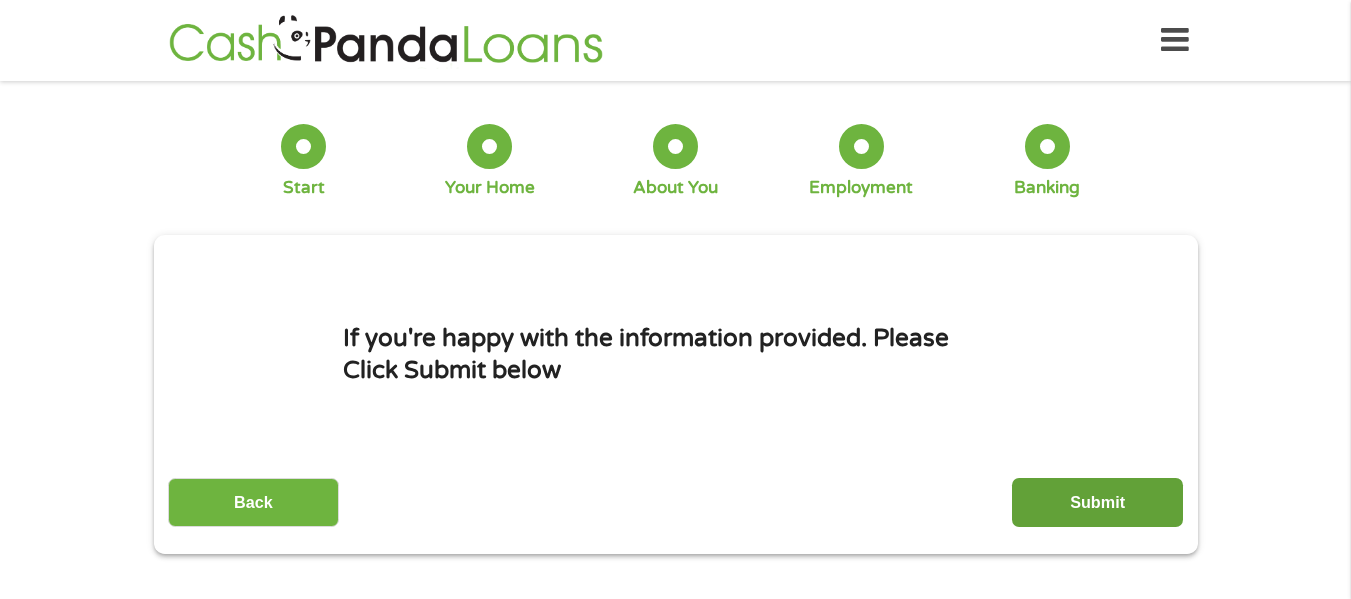 click on "Submit" at bounding box center [1097, 502] 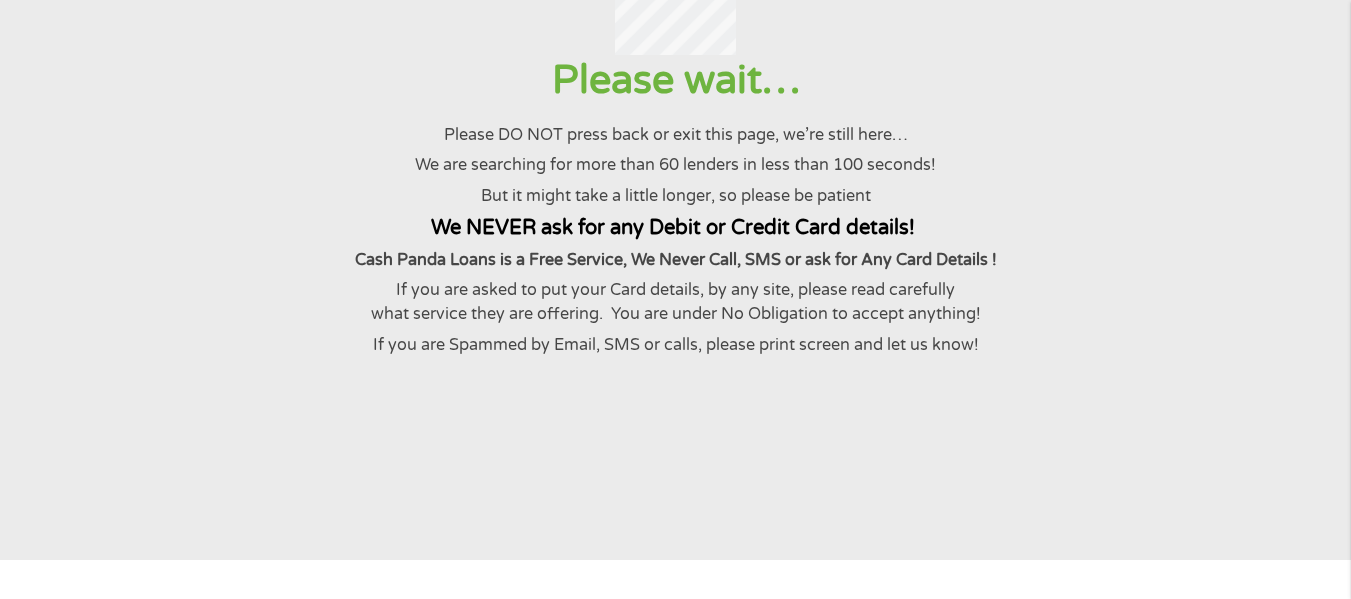 scroll, scrollTop: 197, scrollLeft: 0, axis: vertical 